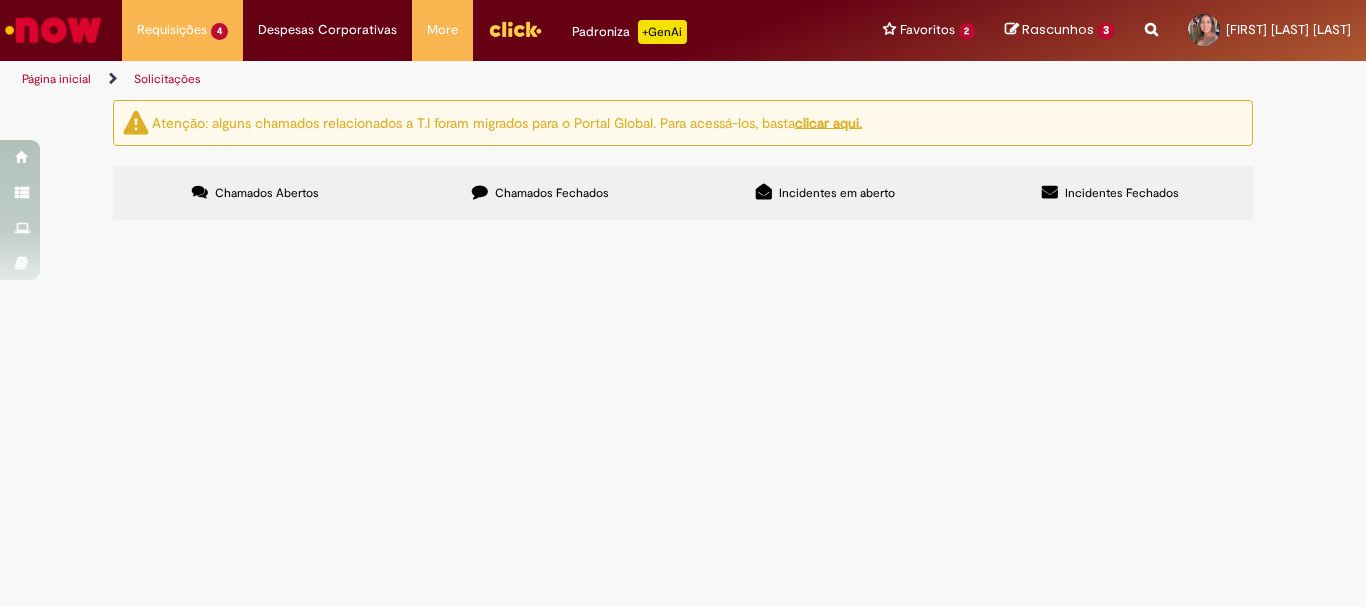 scroll, scrollTop: 0, scrollLeft: 0, axis: both 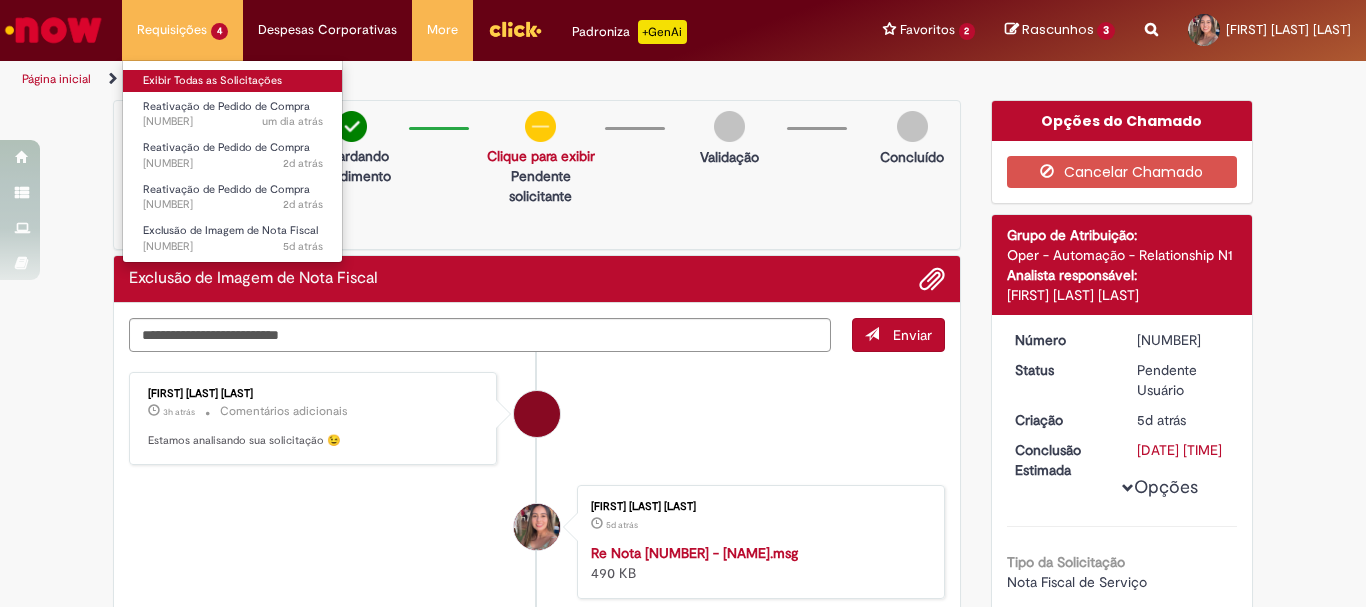 click on "Exibir Todas as Solicitações" at bounding box center (233, 81) 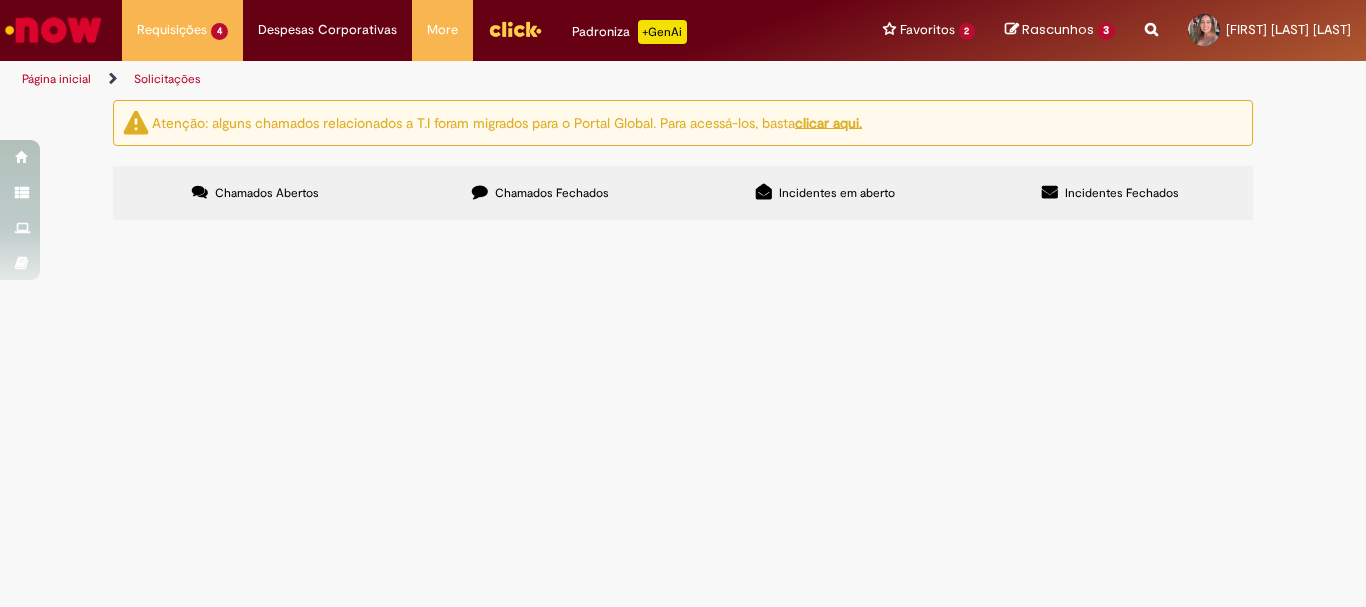 click at bounding box center [53, 30] 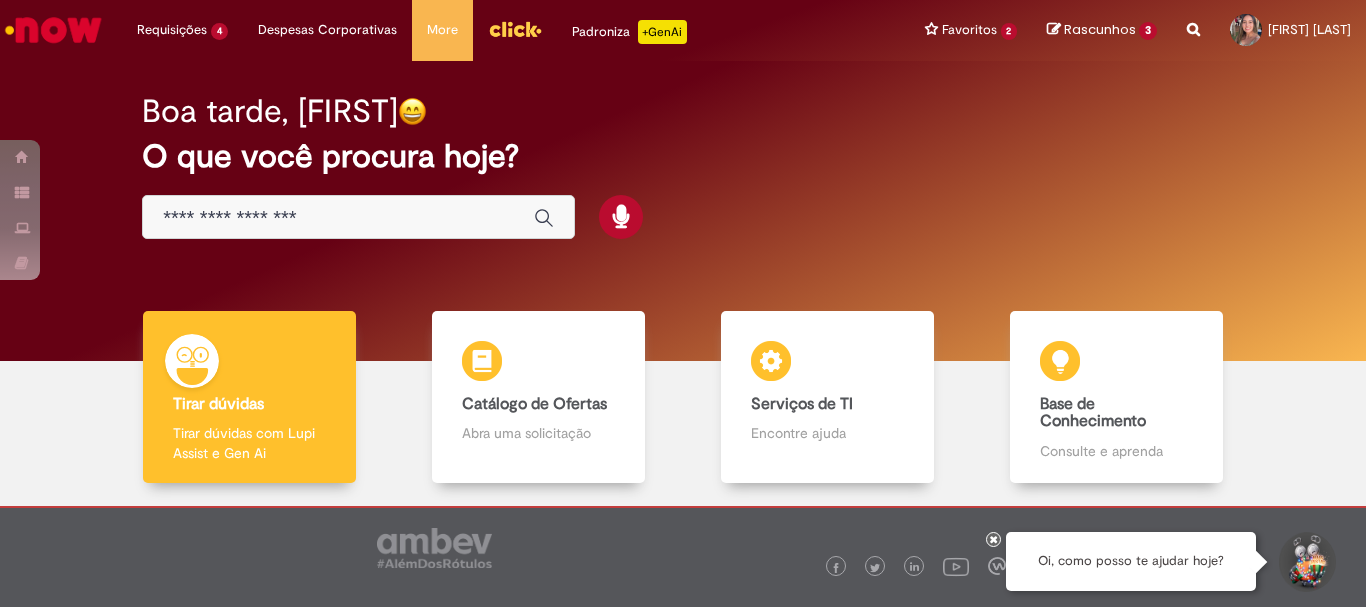 scroll, scrollTop: 0, scrollLeft: 0, axis: both 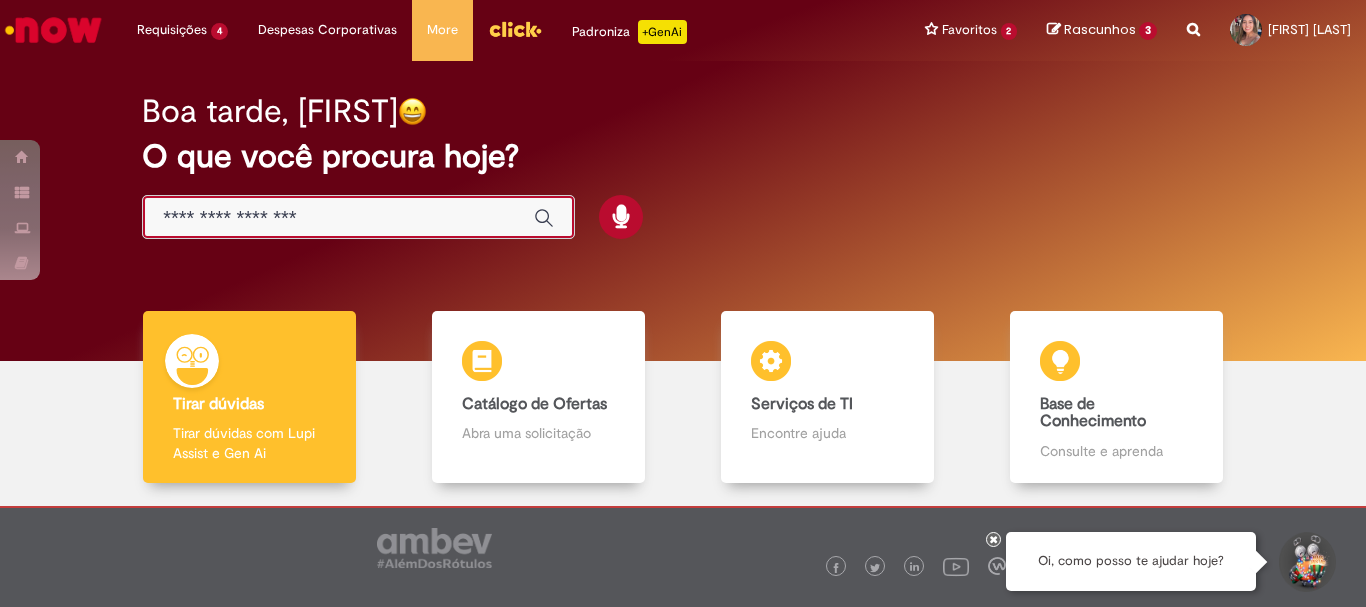 click at bounding box center [338, 218] 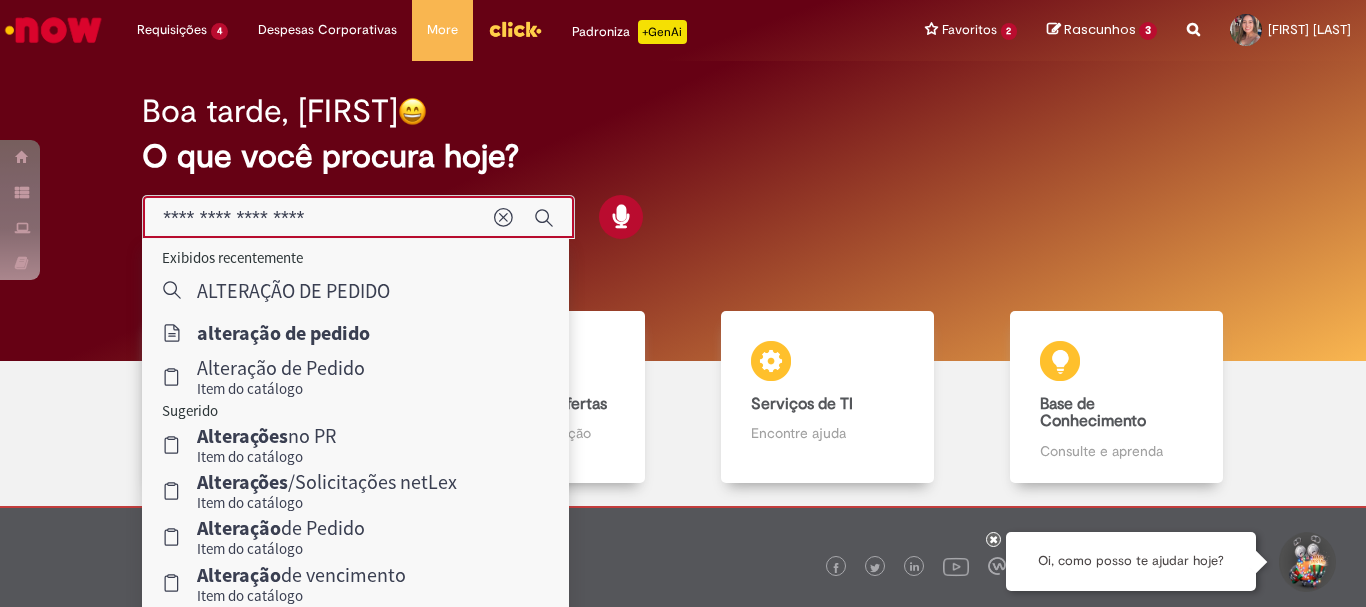 type on "**********" 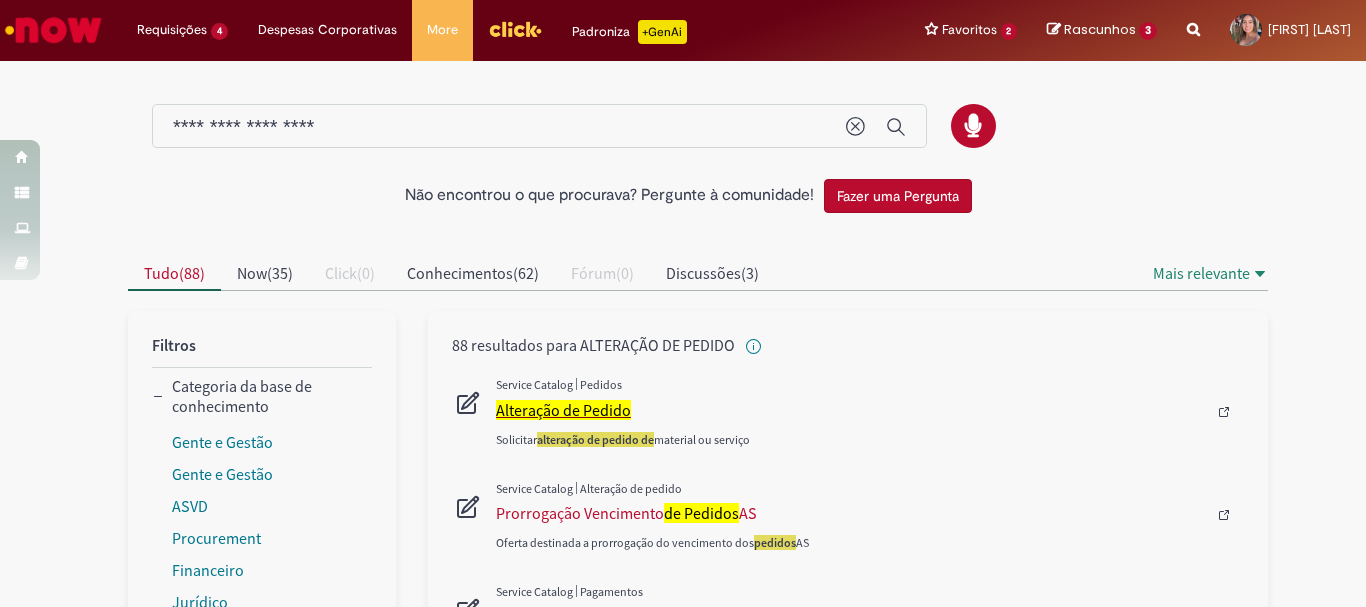 click on "Alteração de Pedido" at bounding box center [563, 410] 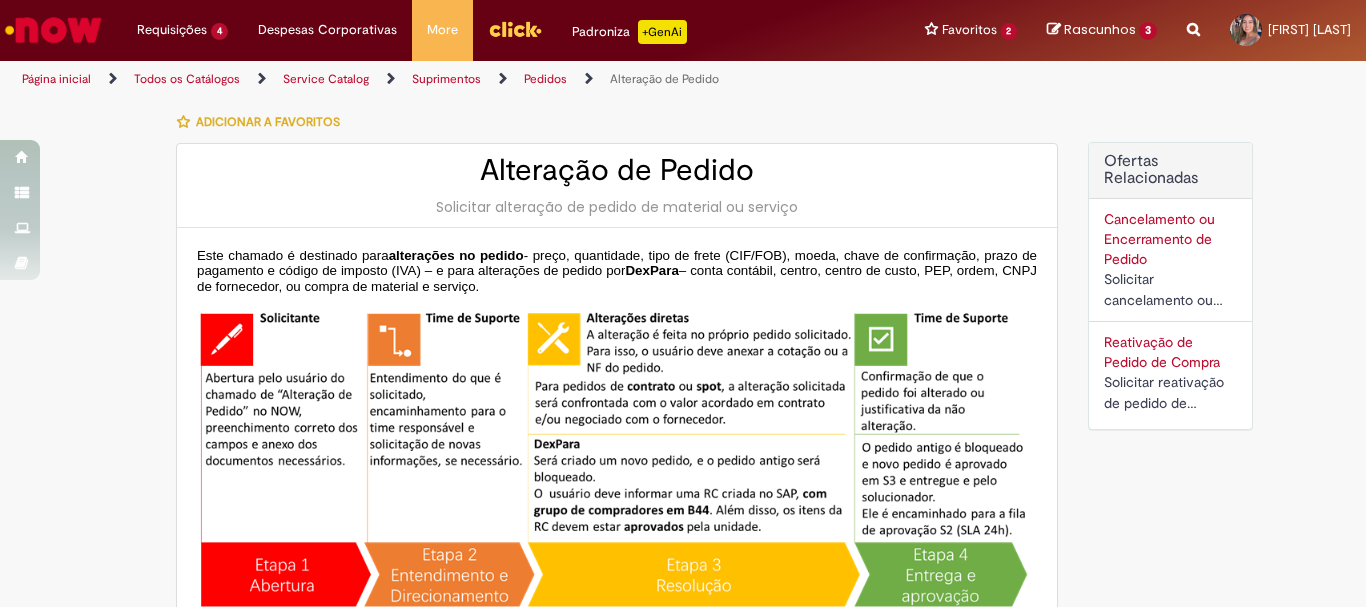 type on "********" 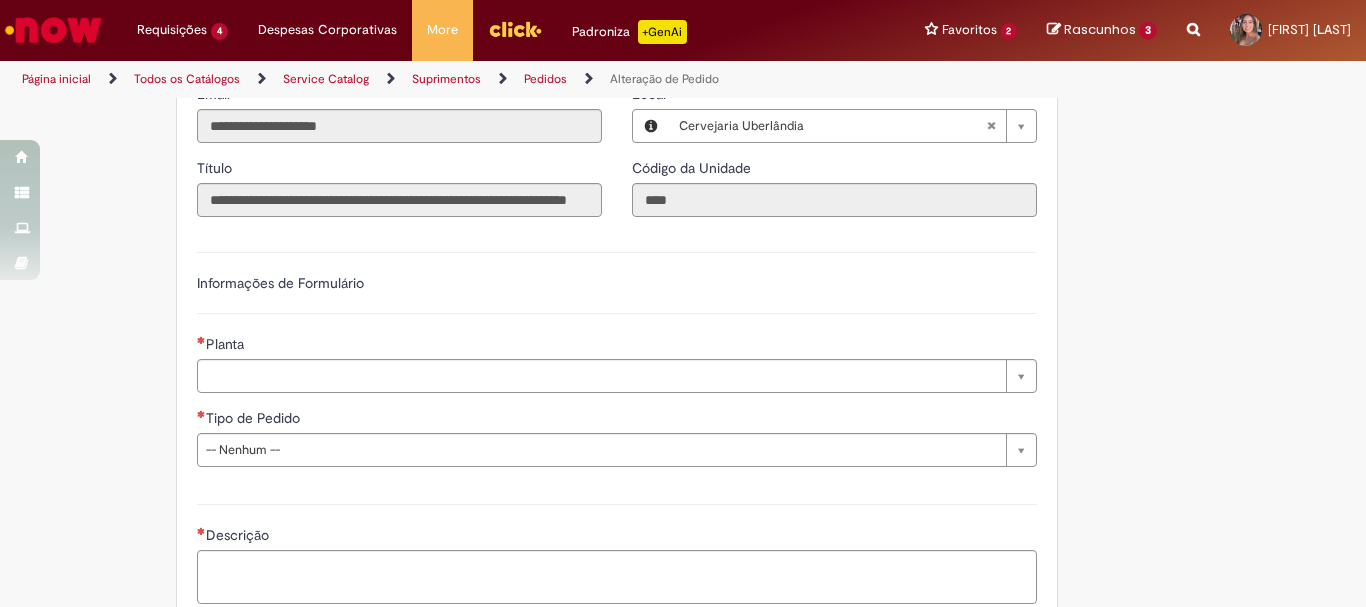 scroll, scrollTop: 1043, scrollLeft: 0, axis: vertical 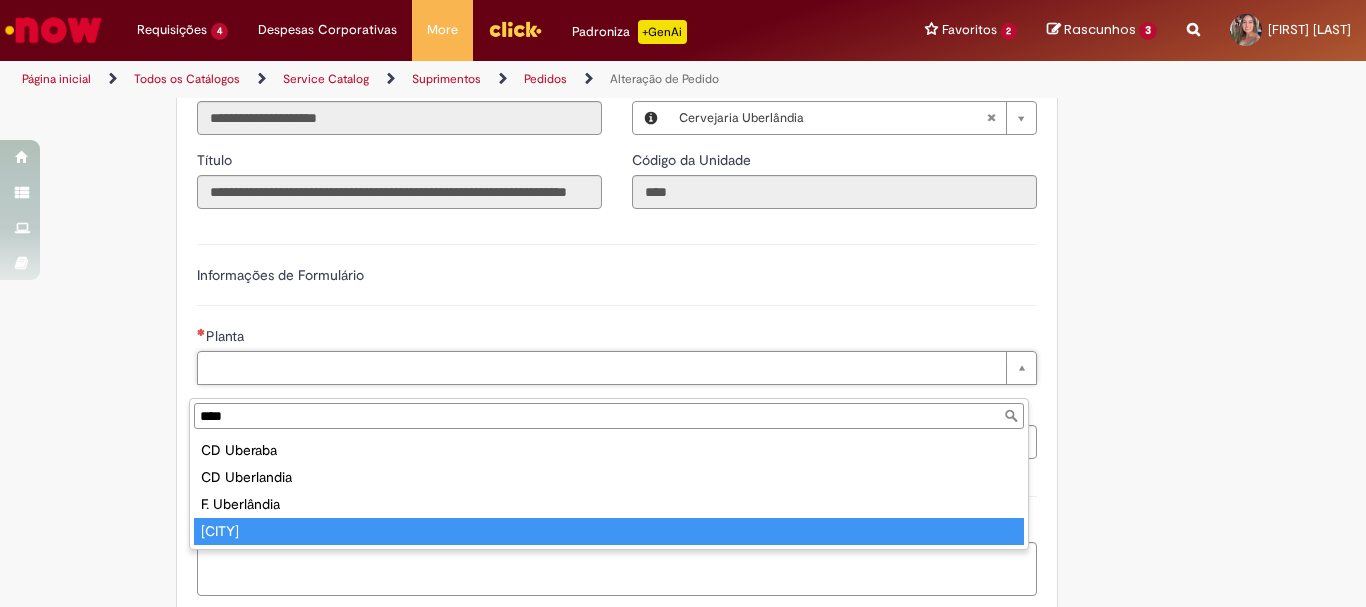 type on "****" 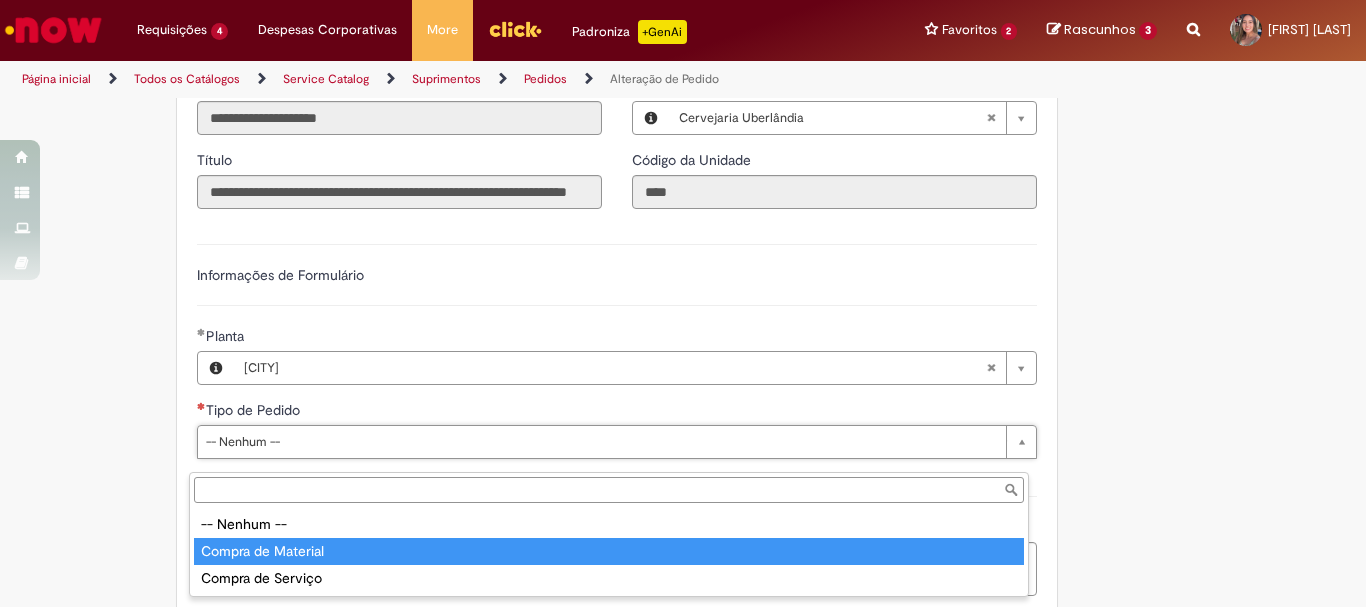 type on "**********" 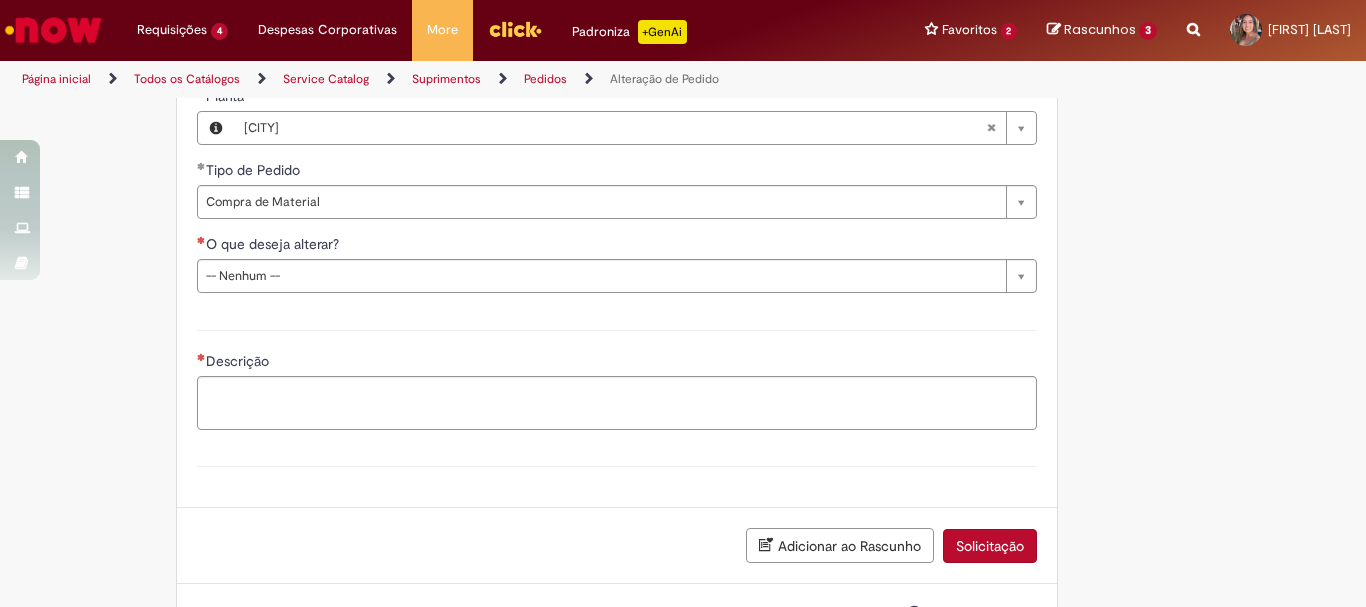 scroll, scrollTop: 1386, scrollLeft: 0, axis: vertical 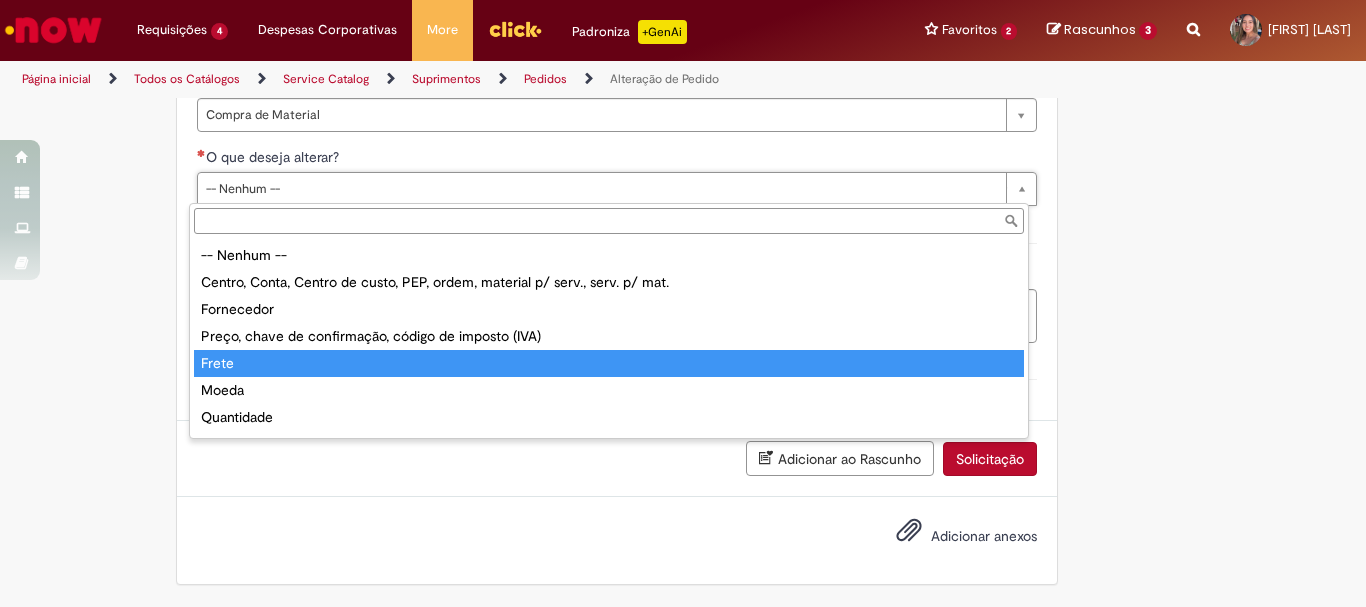 type on "*****" 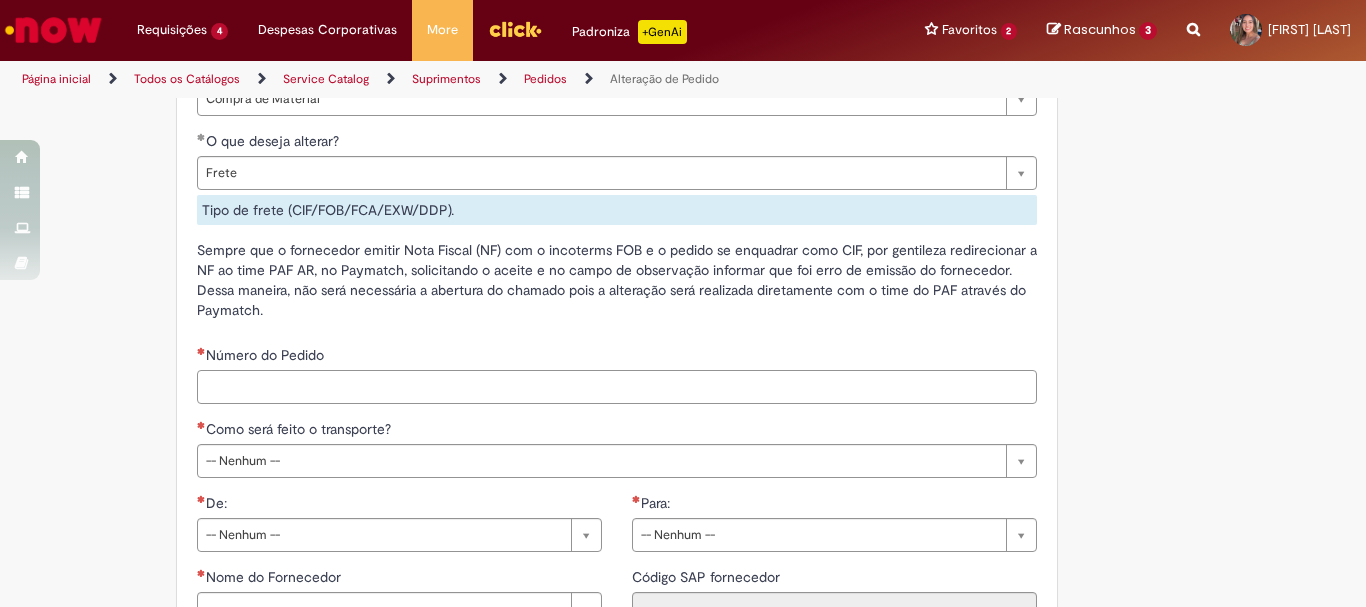 click on "Número do Pedido" at bounding box center [617, 387] 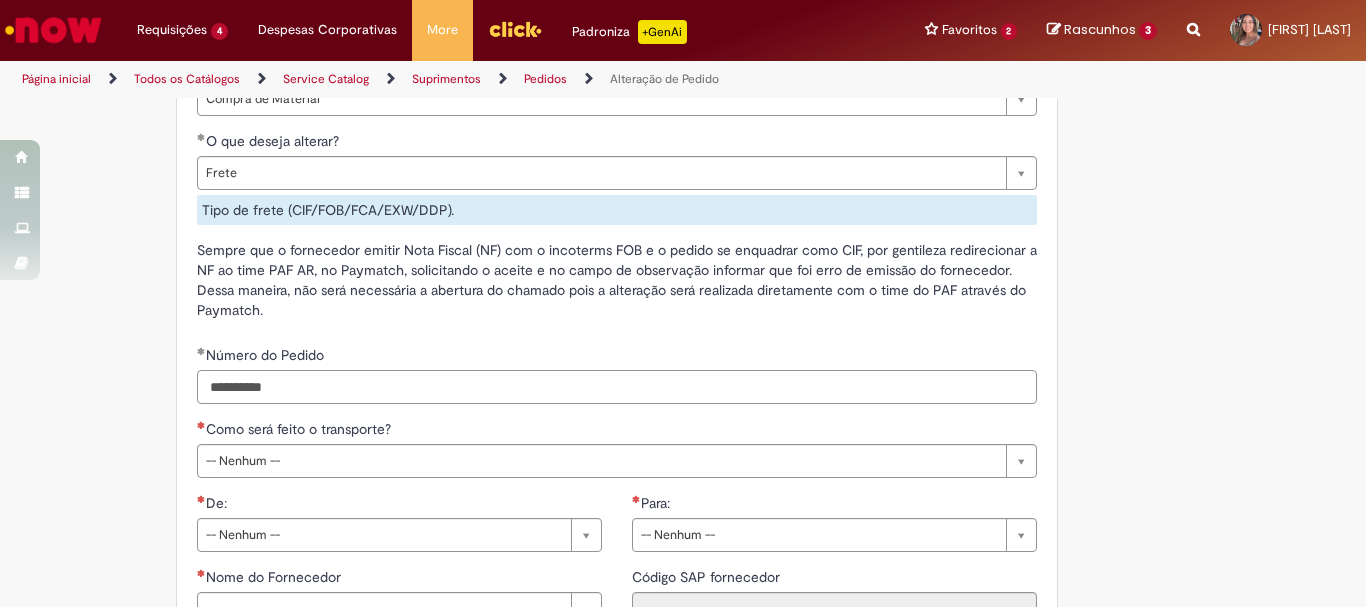 type on "**********" 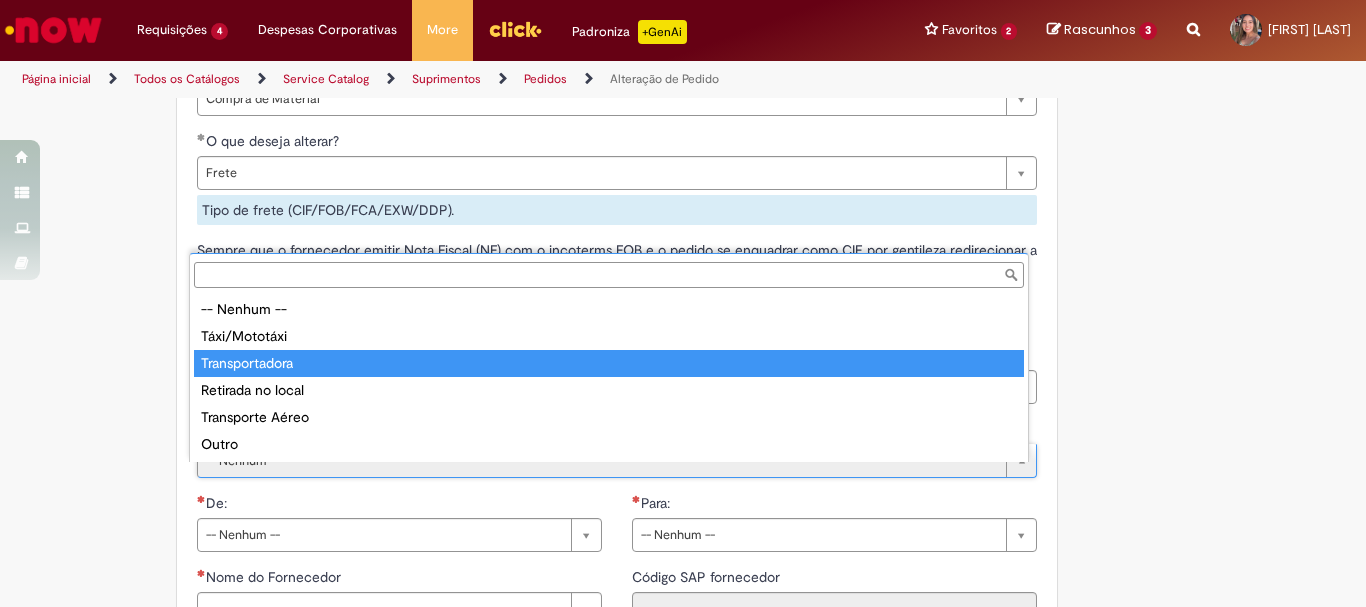 type on "**********" 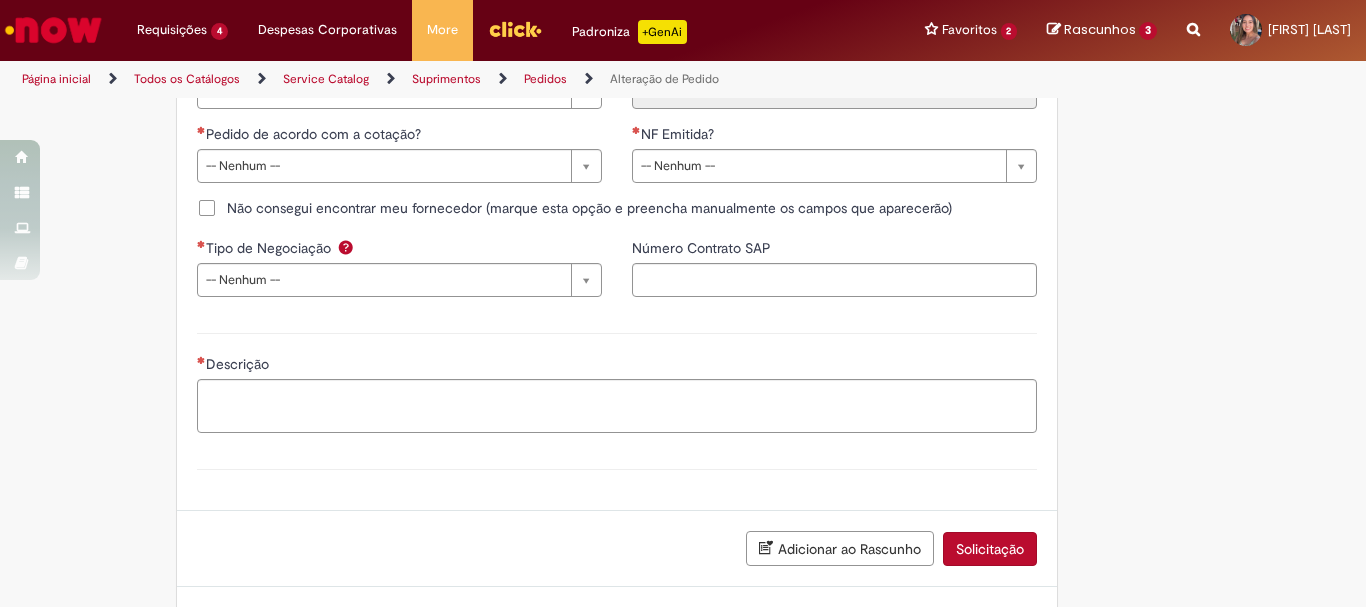 scroll, scrollTop: 2009, scrollLeft: 0, axis: vertical 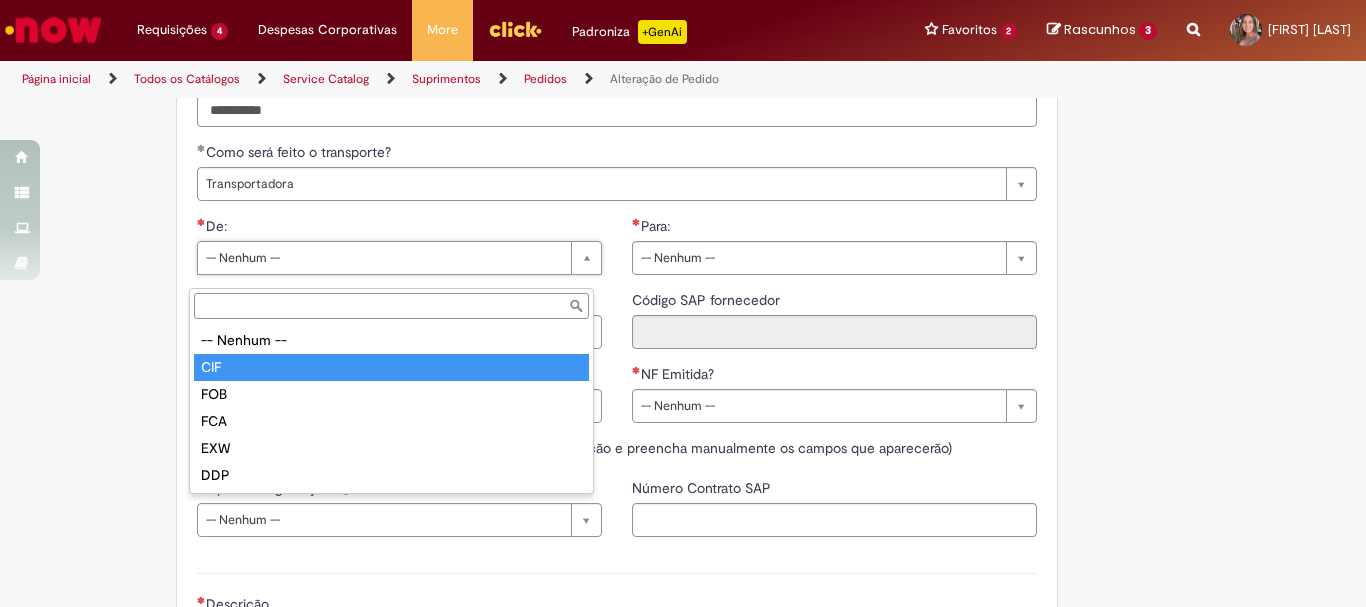 type on "***" 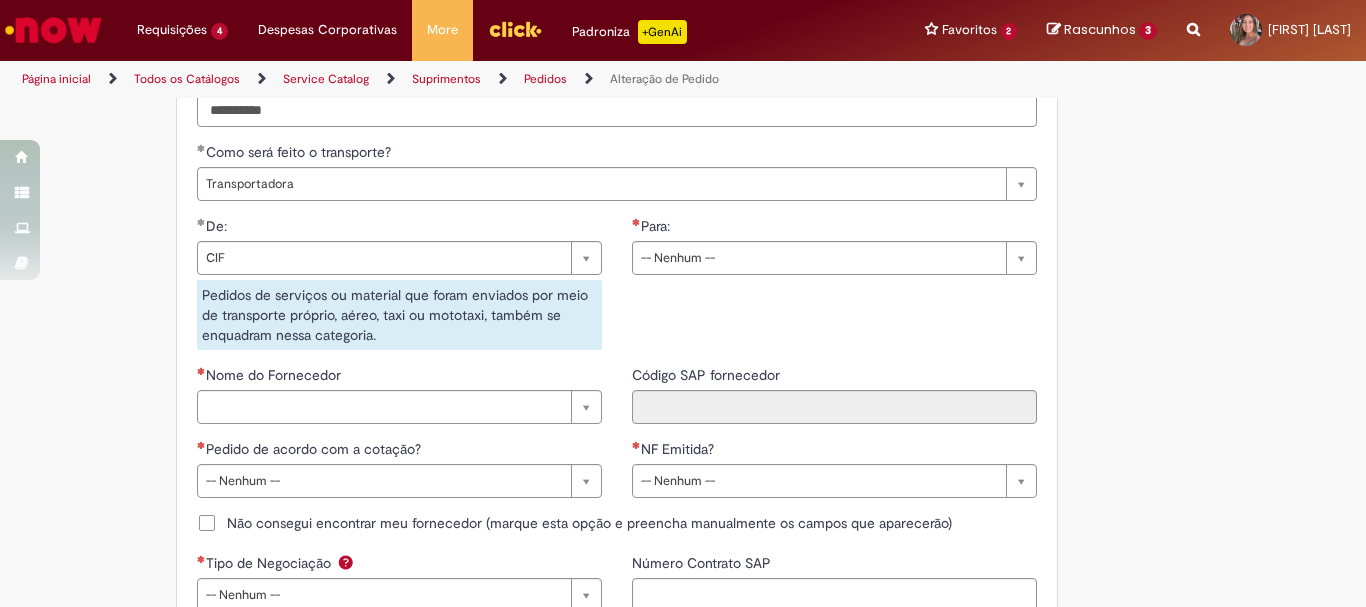 click on "**********" at bounding box center (834, 253) 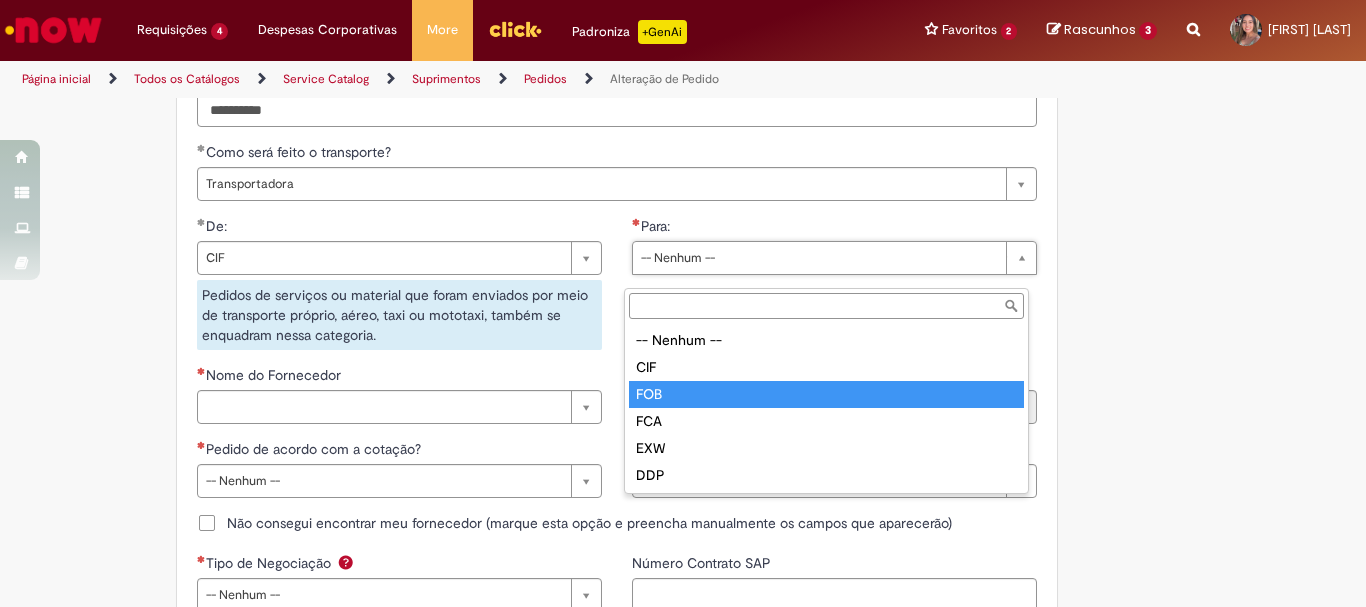 type on "***" 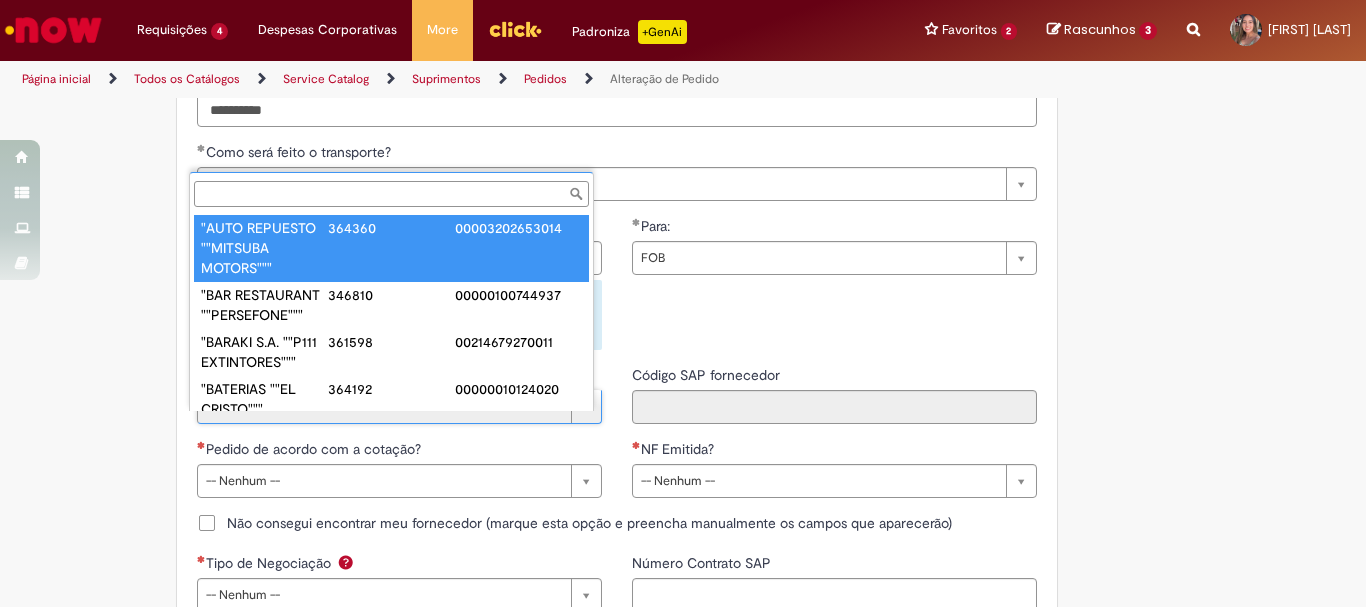 paste on "**********" 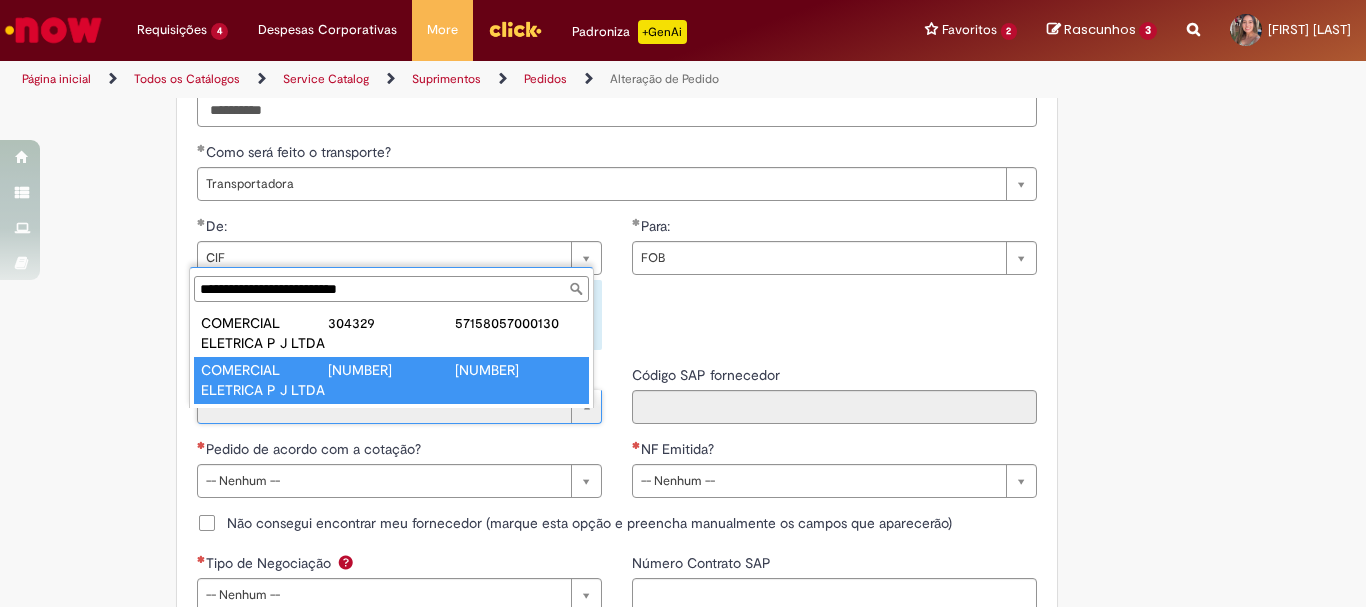 type on "**********" 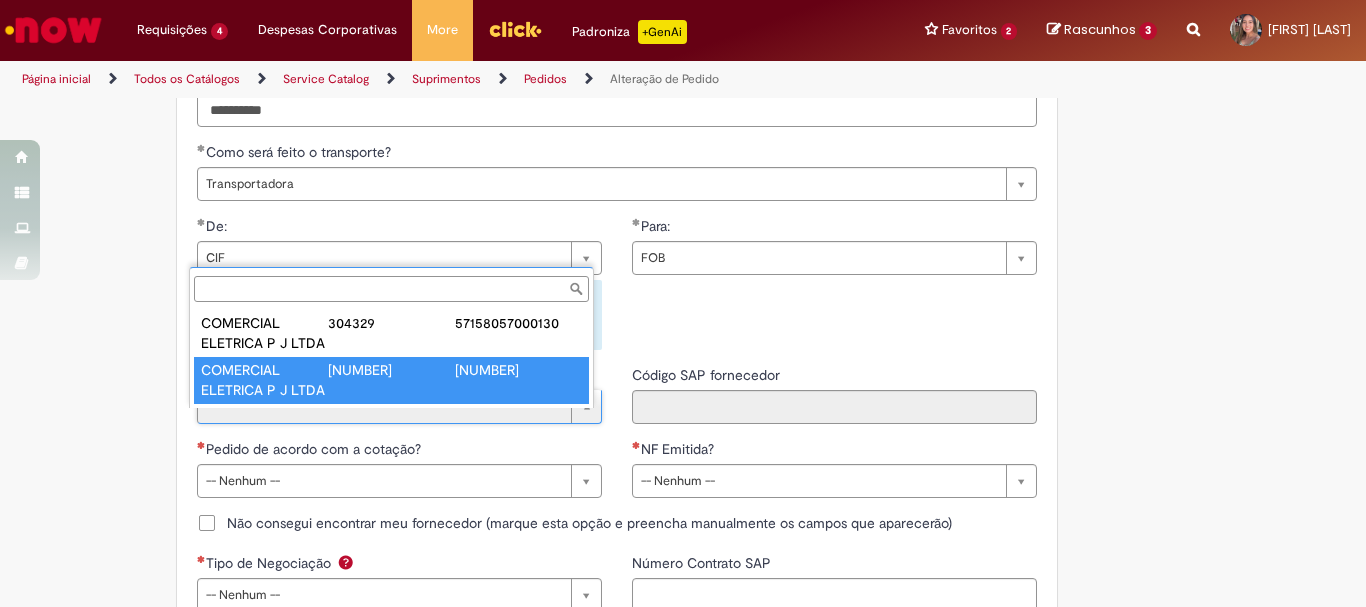 type on "******" 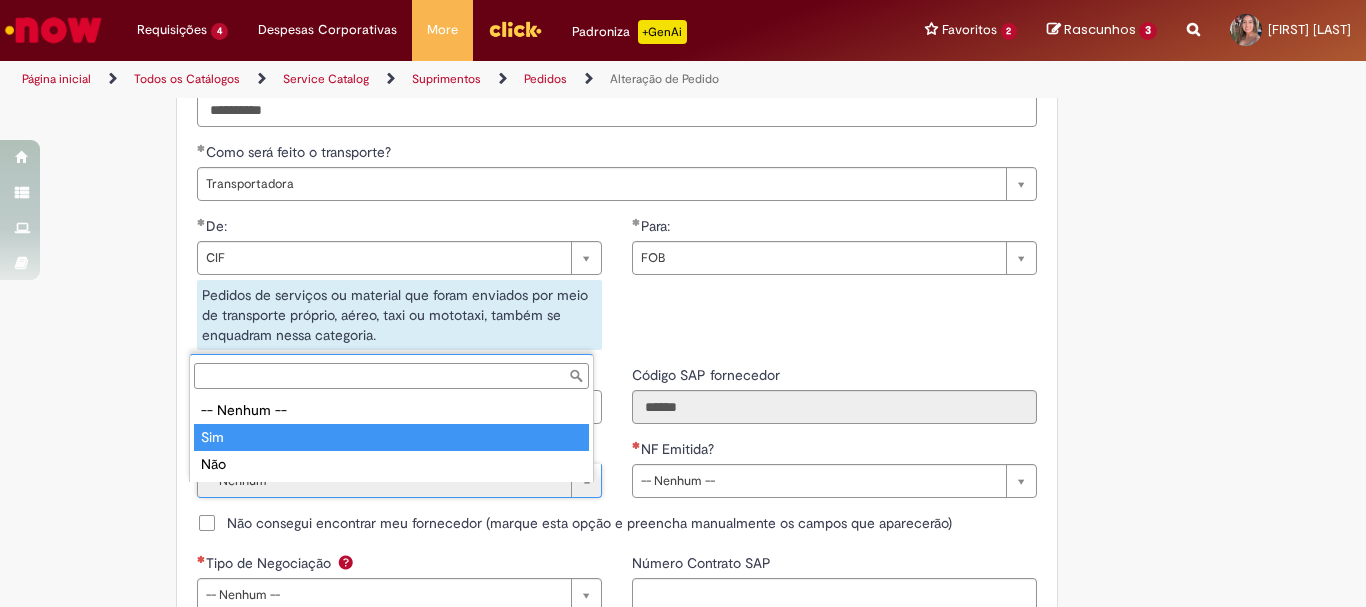 type on "***" 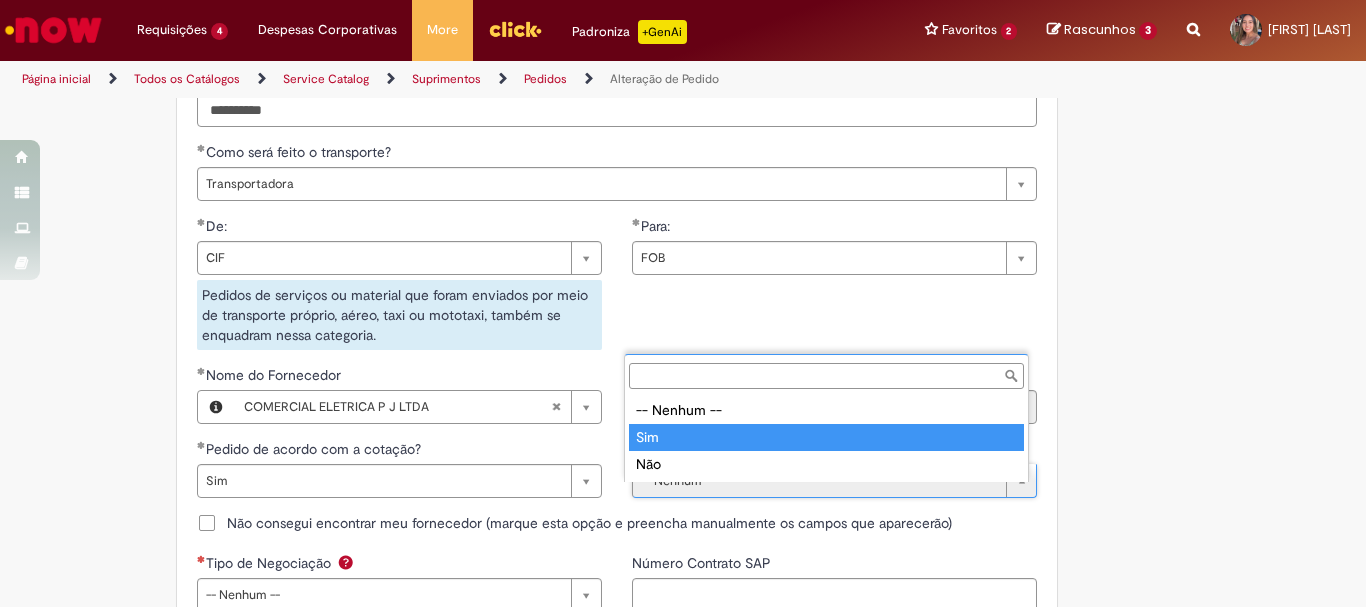 type on "***" 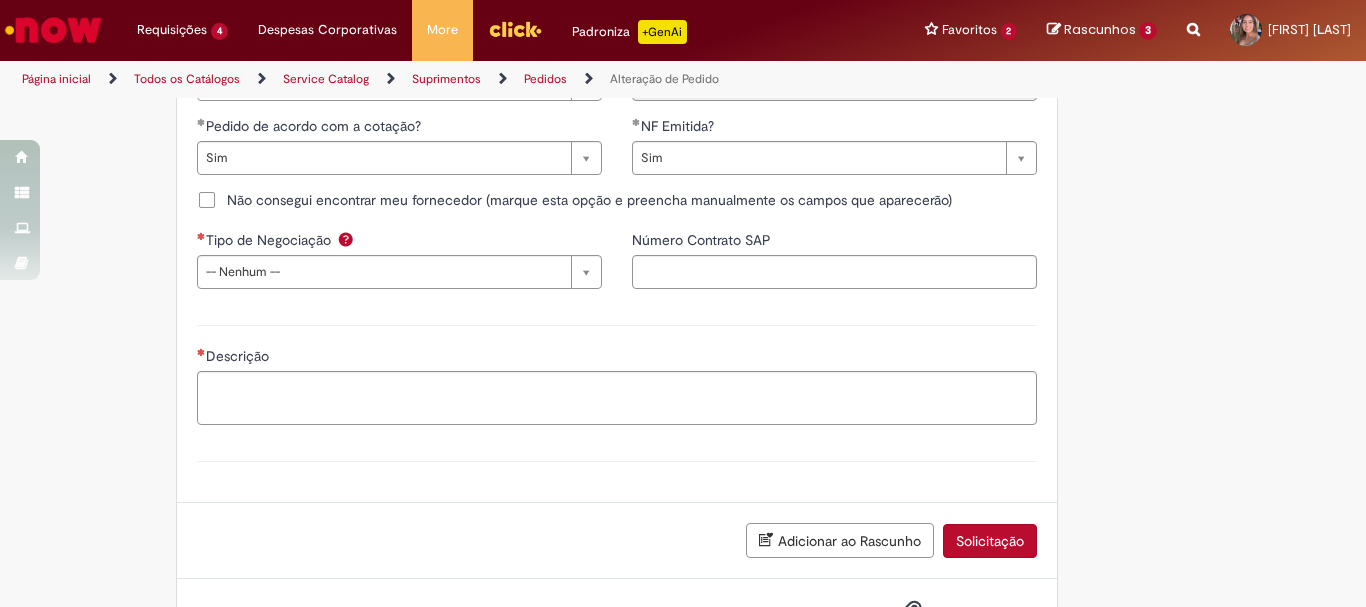 scroll, scrollTop: 2084, scrollLeft: 0, axis: vertical 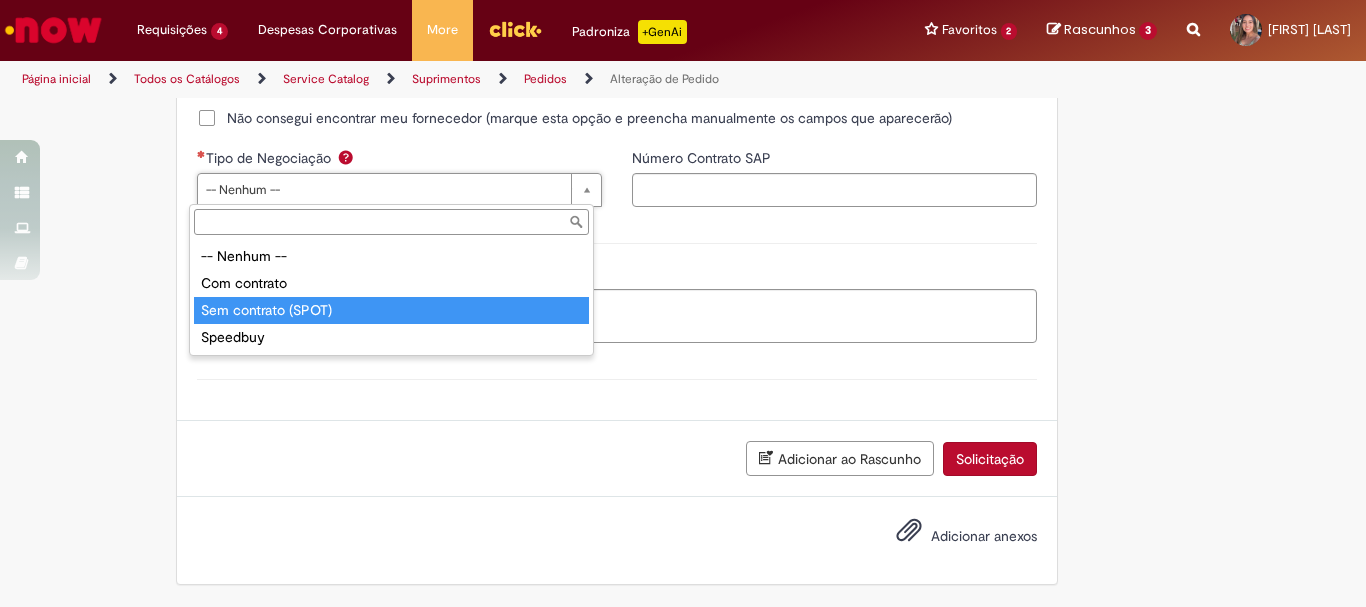 type on "**********" 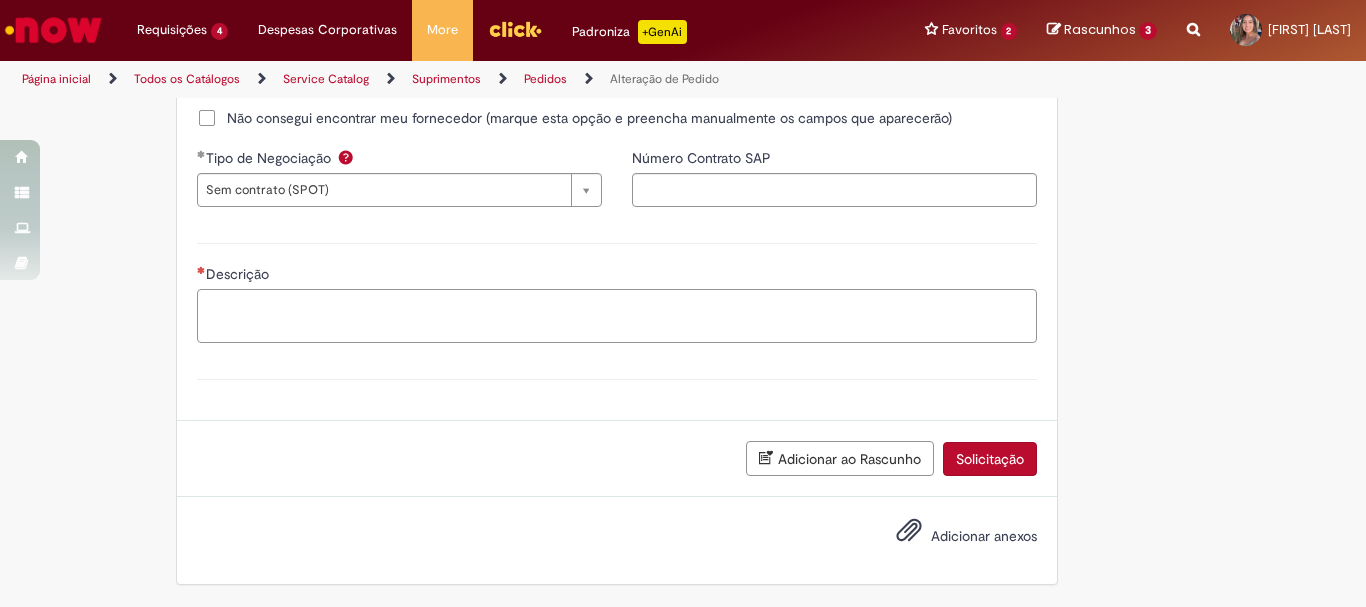 click on "Descrição" at bounding box center [617, 316] 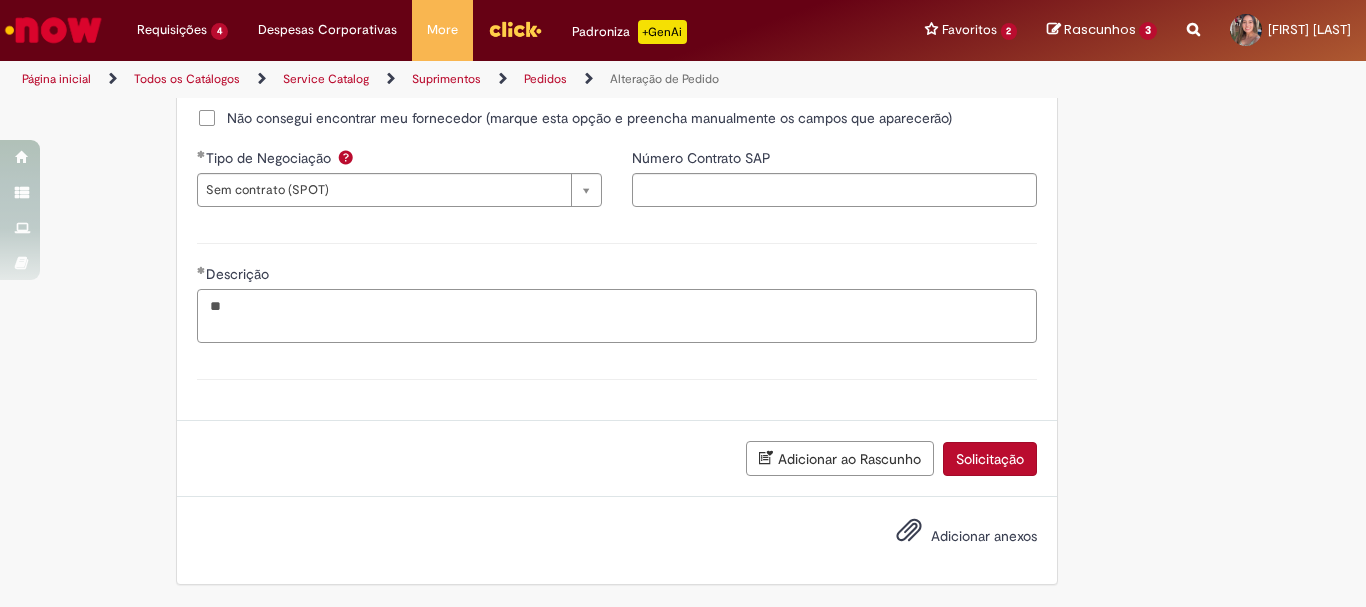 type on "*" 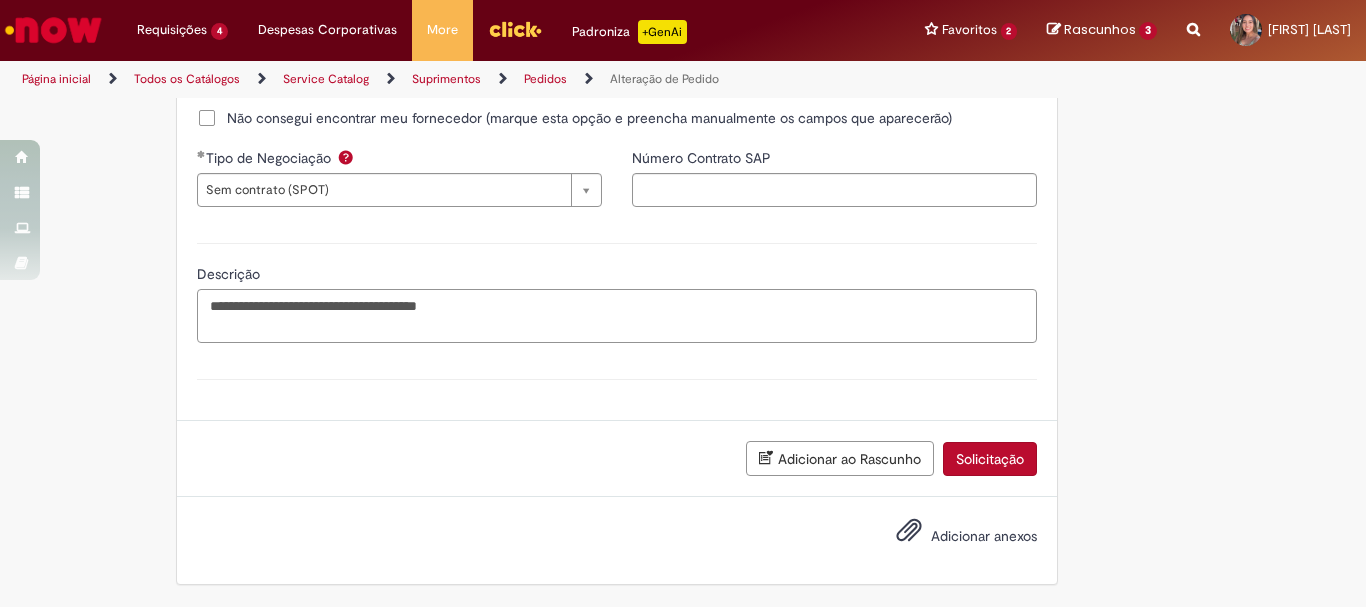 paste on "**********" 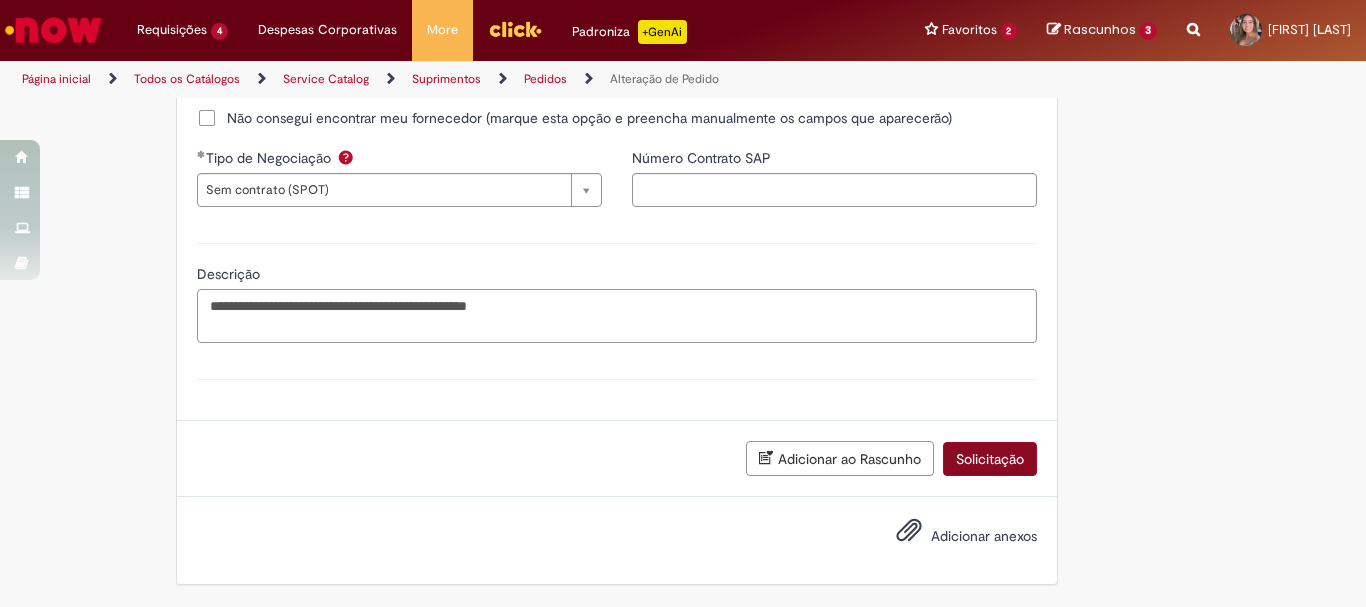 type on "**********" 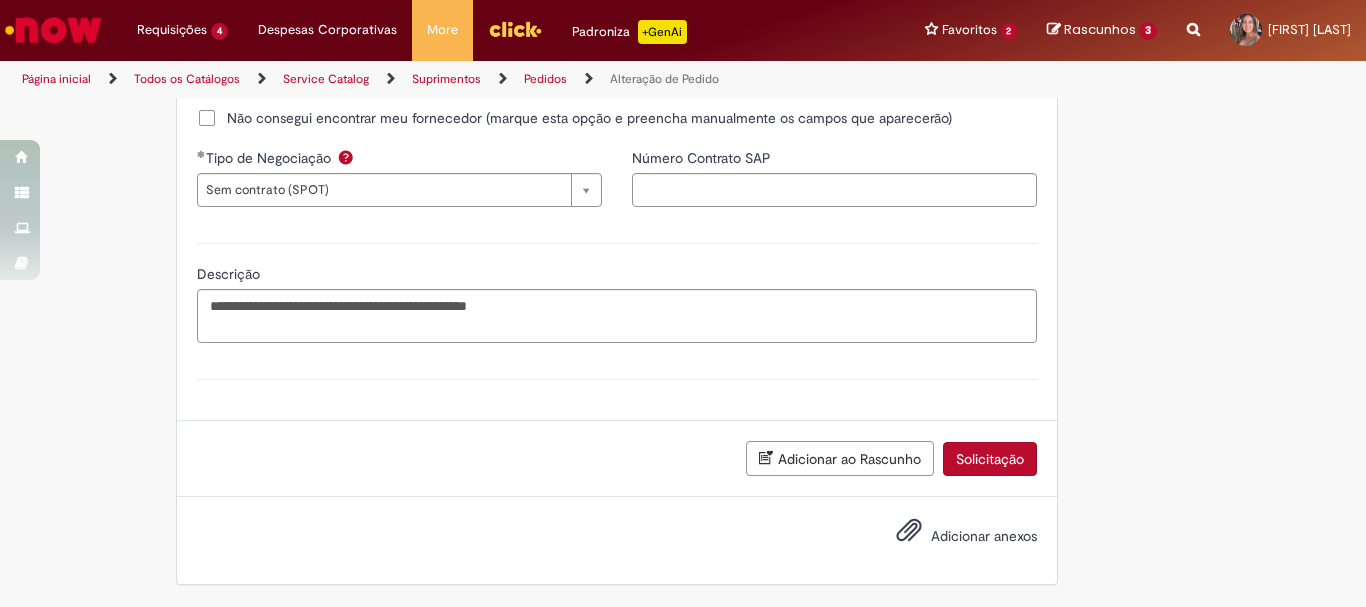 click on "Solicitação" at bounding box center (990, 459) 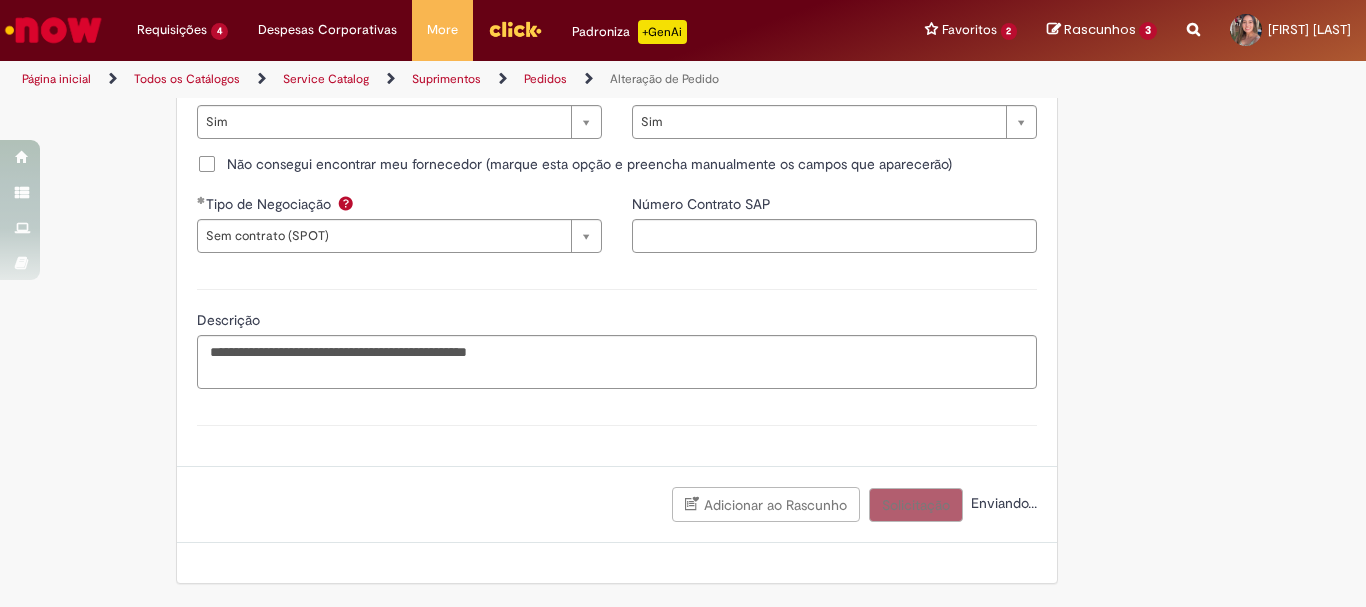 scroll, scrollTop: 2038, scrollLeft: 0, axis: vertical 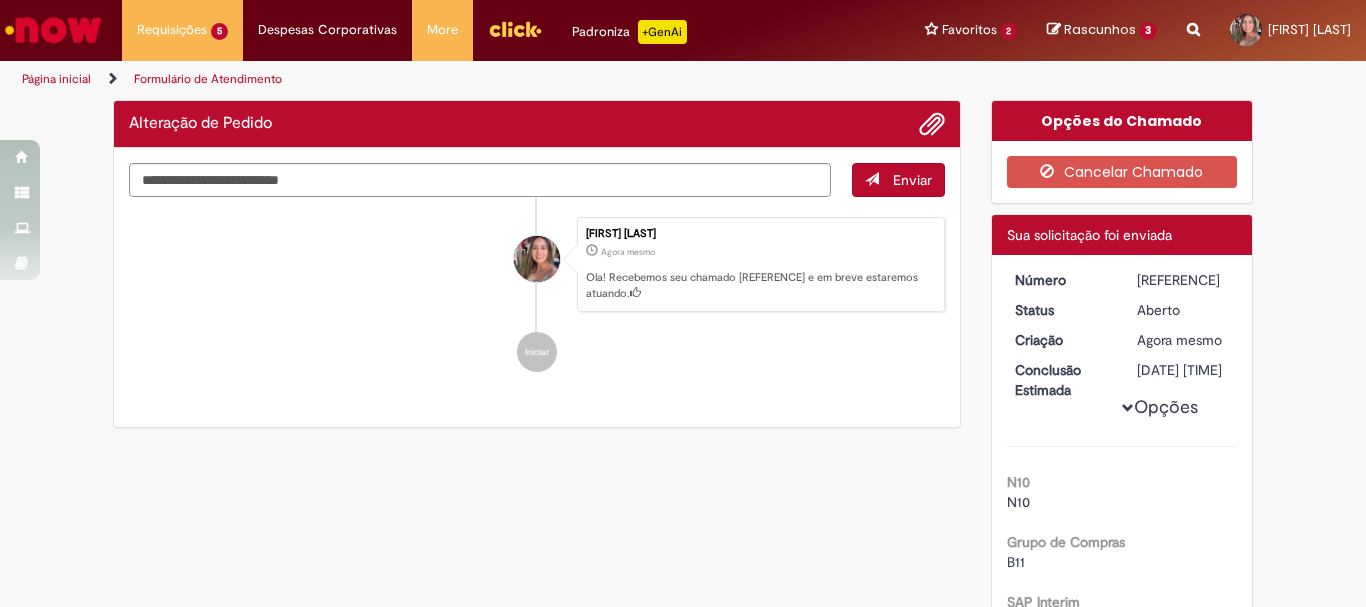 click on "[REFERENCE]" at bounding box center [1183, 280] 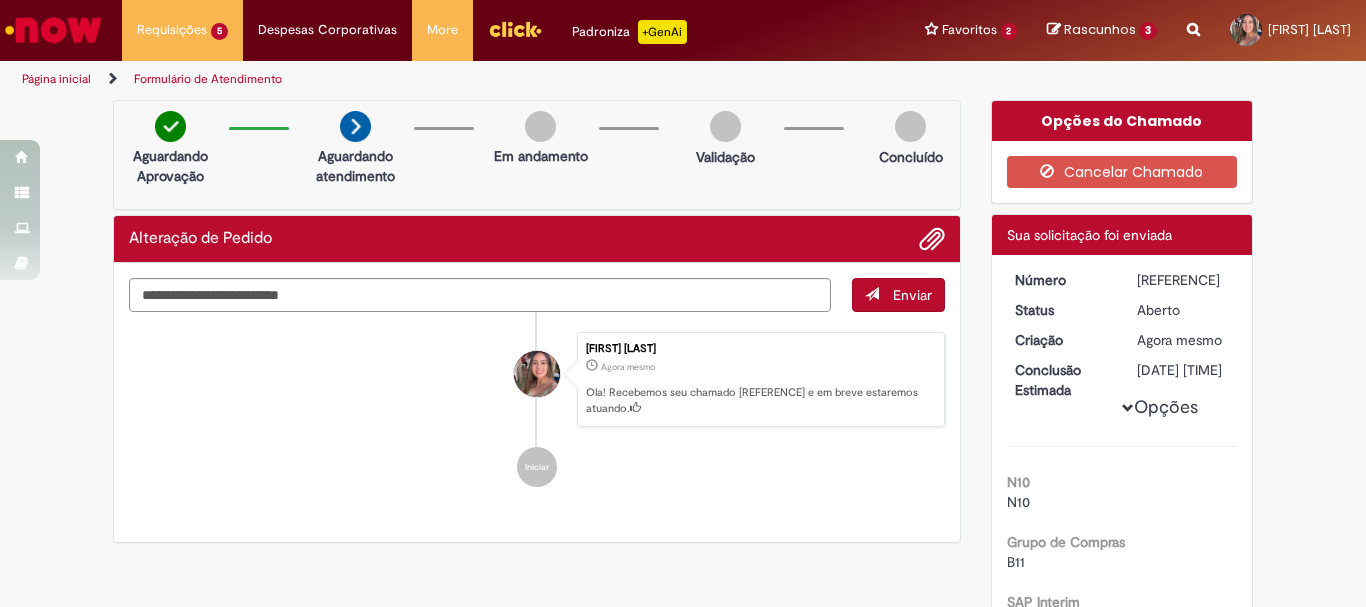 click on "[REFERENCE]" at bounding box center [1183, 280] 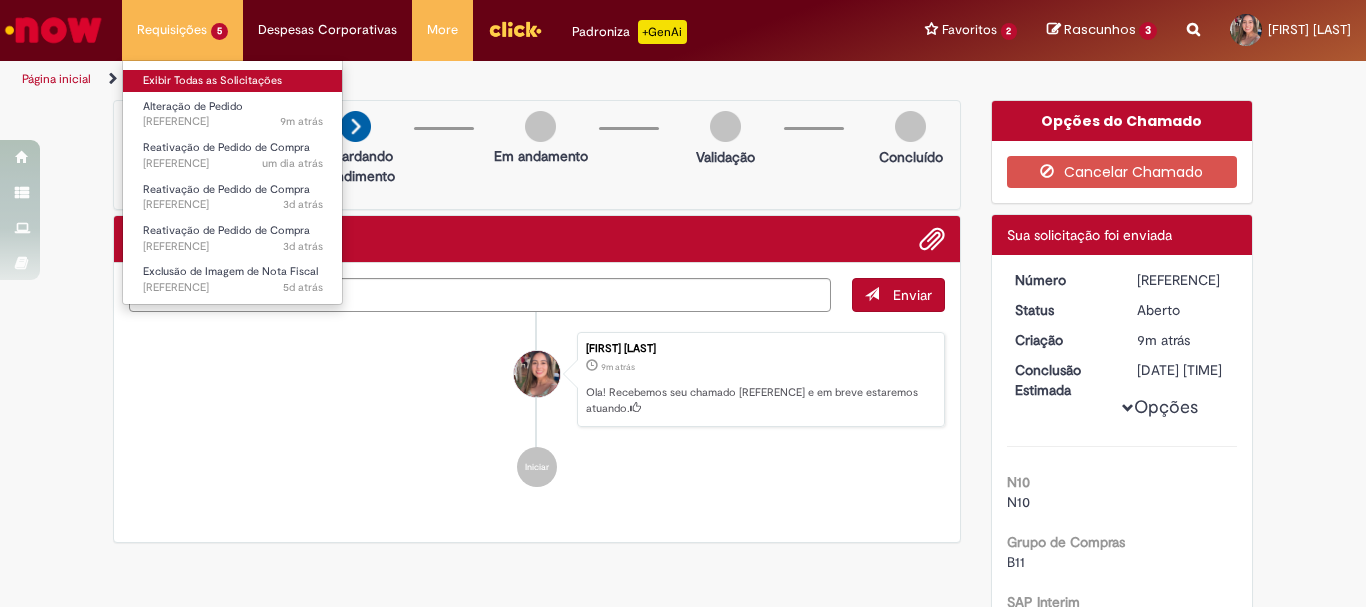 click on "Exibir Todas as Solicitações" at bounding box center [233, 81] 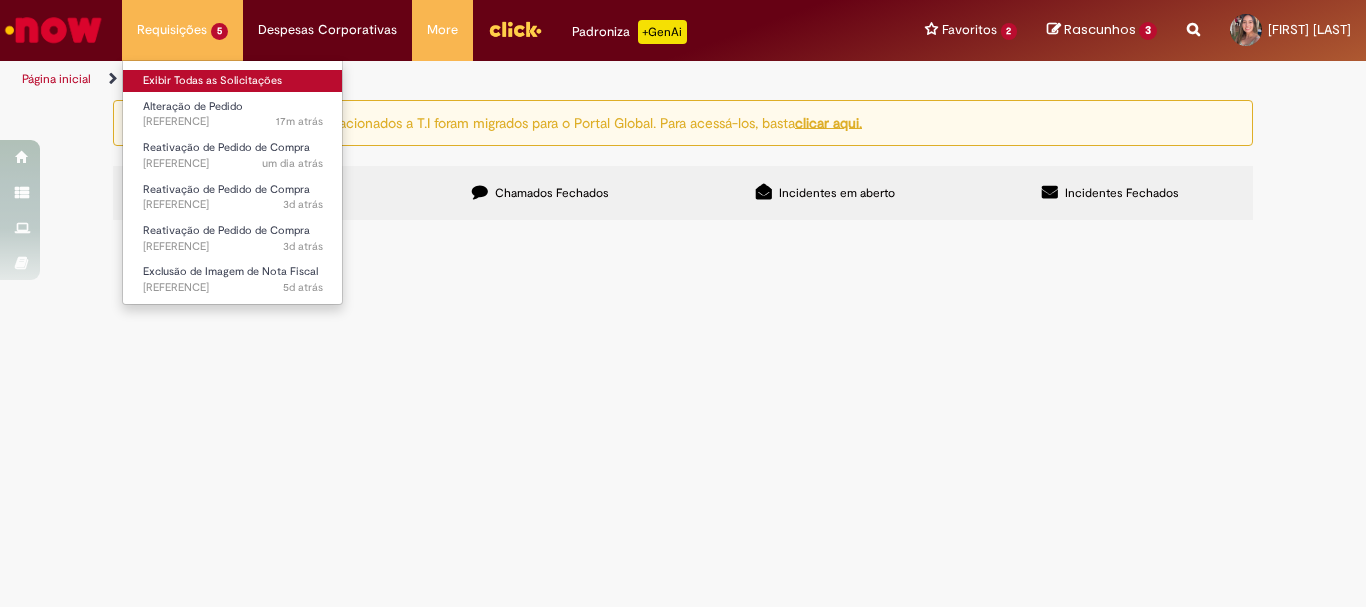 click on "Exibir Todas as Solicitações" at bounding box center [233, 81] 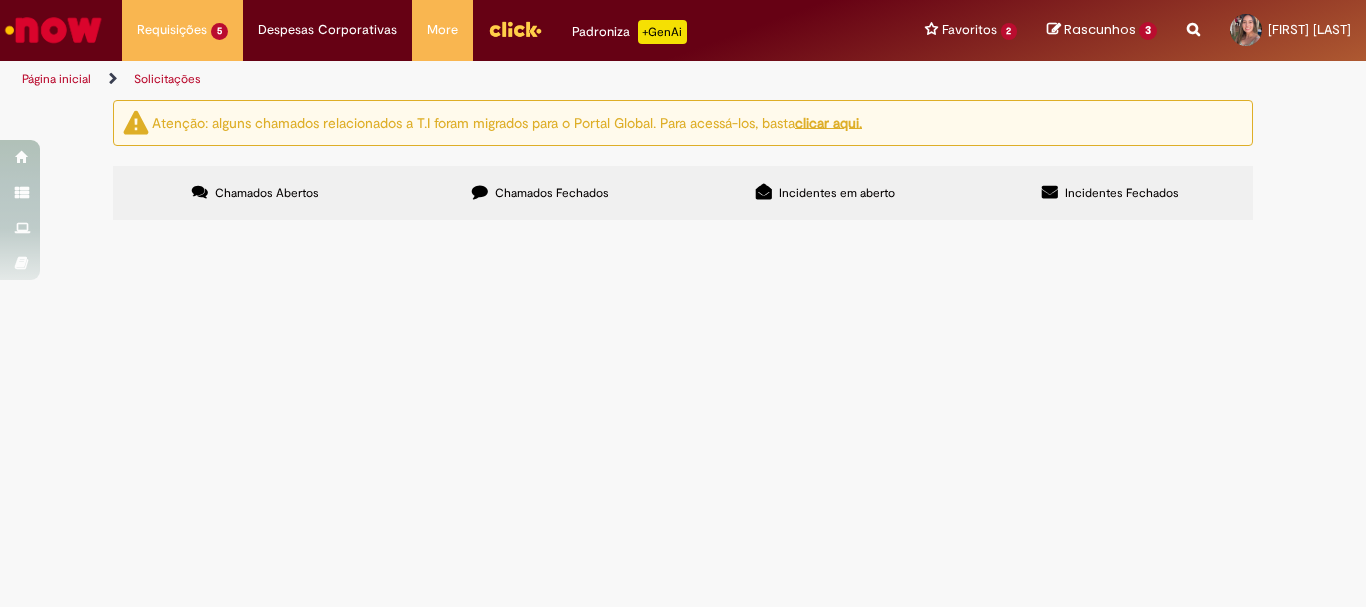 click on "Em Validação" at bounding box center (0, 0) 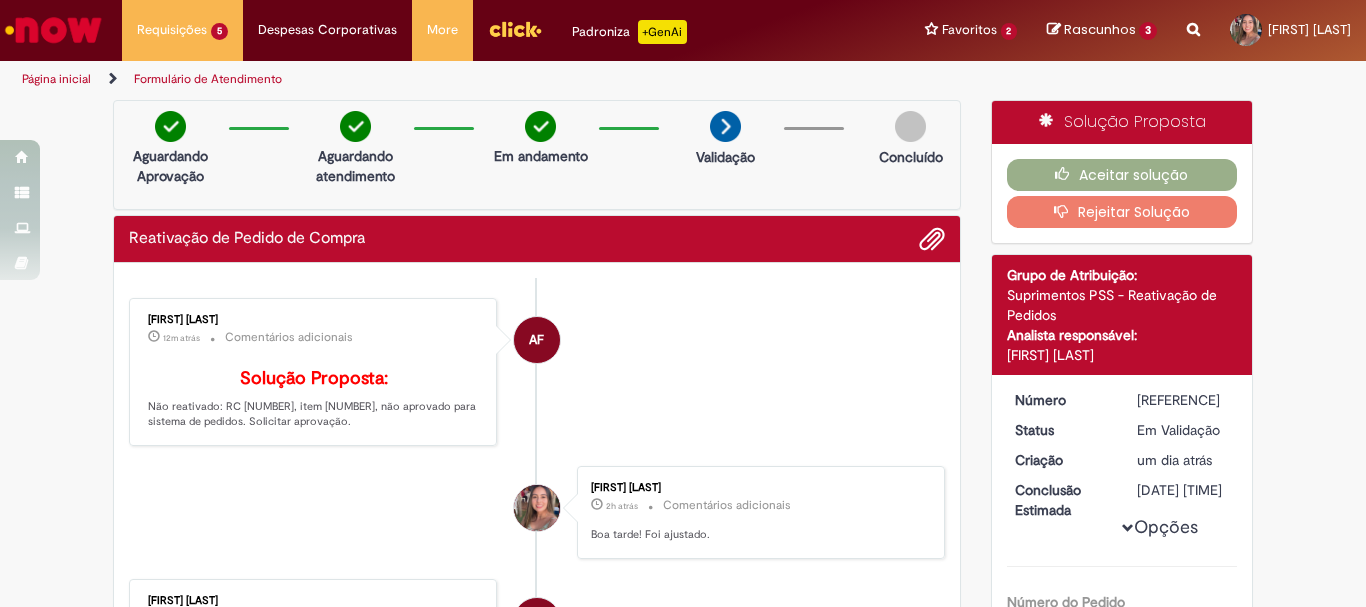 click on "Solução Proposta:
Não reativado: RC [NUMBER], item [NUMBER], não aprovado para sistema de pedidos. Solicitar aprovação." at bounding box center (314, 399) 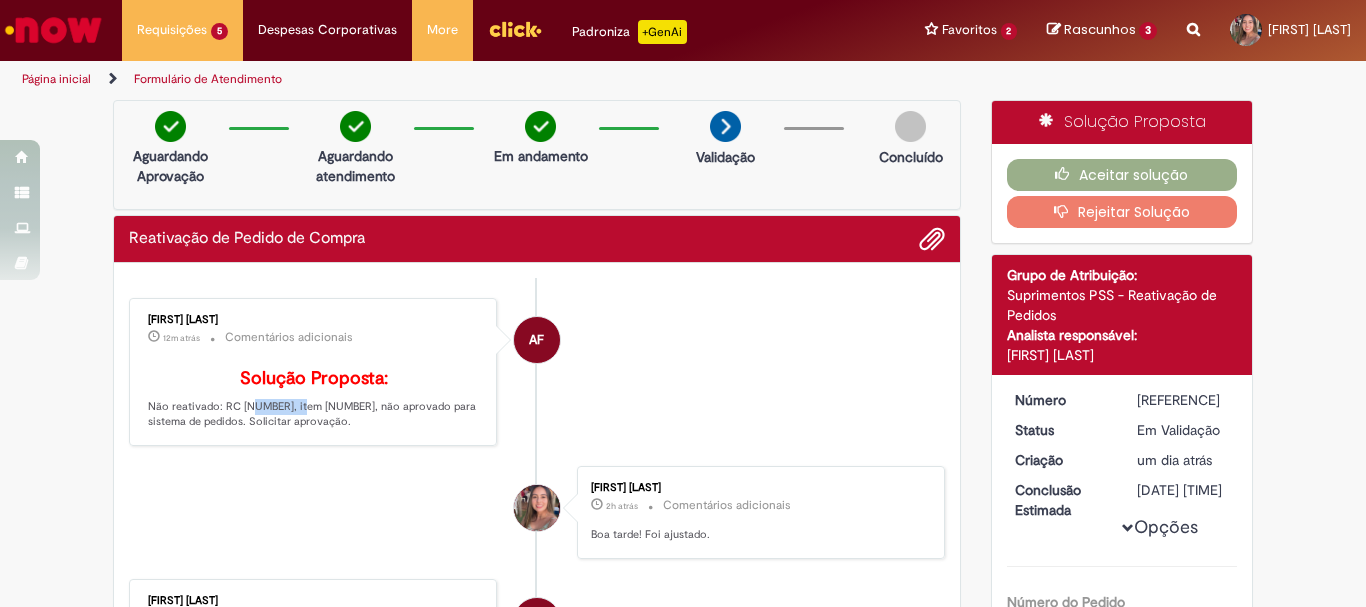 click on "Solução Proposta:
Não reativado: RC [NUMBER], item [NUMBER], não aprovado para sistema de pedidos. Solicitar aprovação." at bounding box center [314, 399] 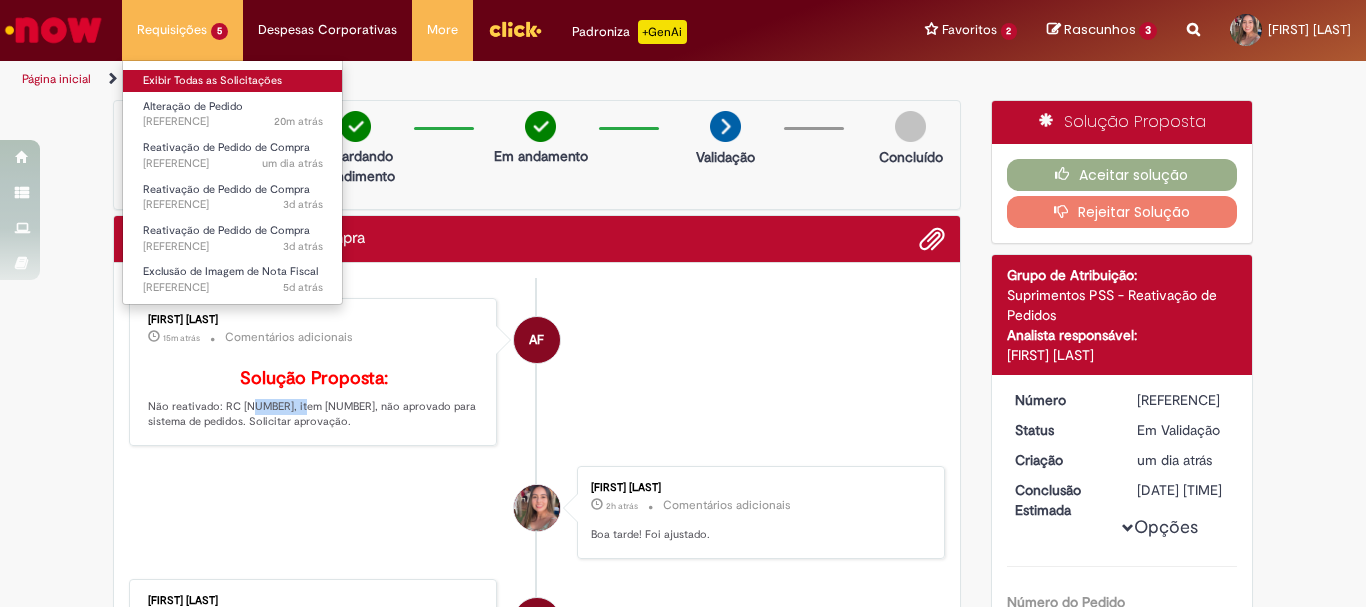 click on "Exibir Todas as Solicitações" at bounding box center [233, 81] 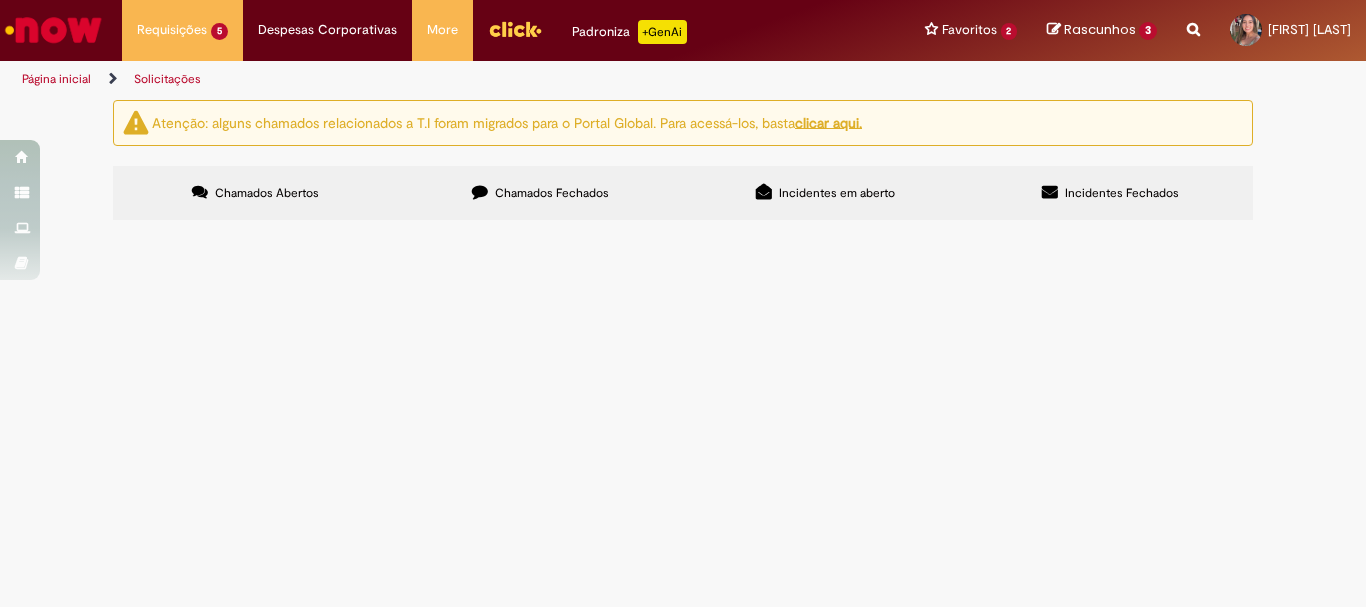 click on "Em Validação" at bounding box center (0, 0) 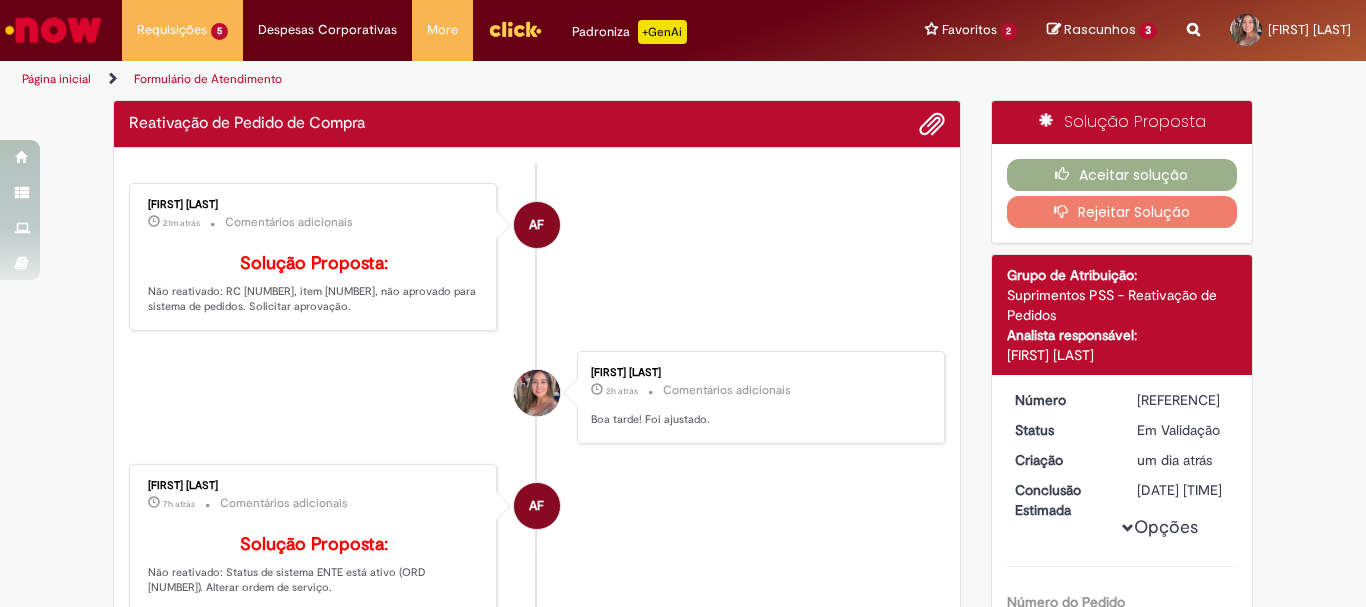 click on "Rejeitar Solução" at bounding box center (1122, 212) 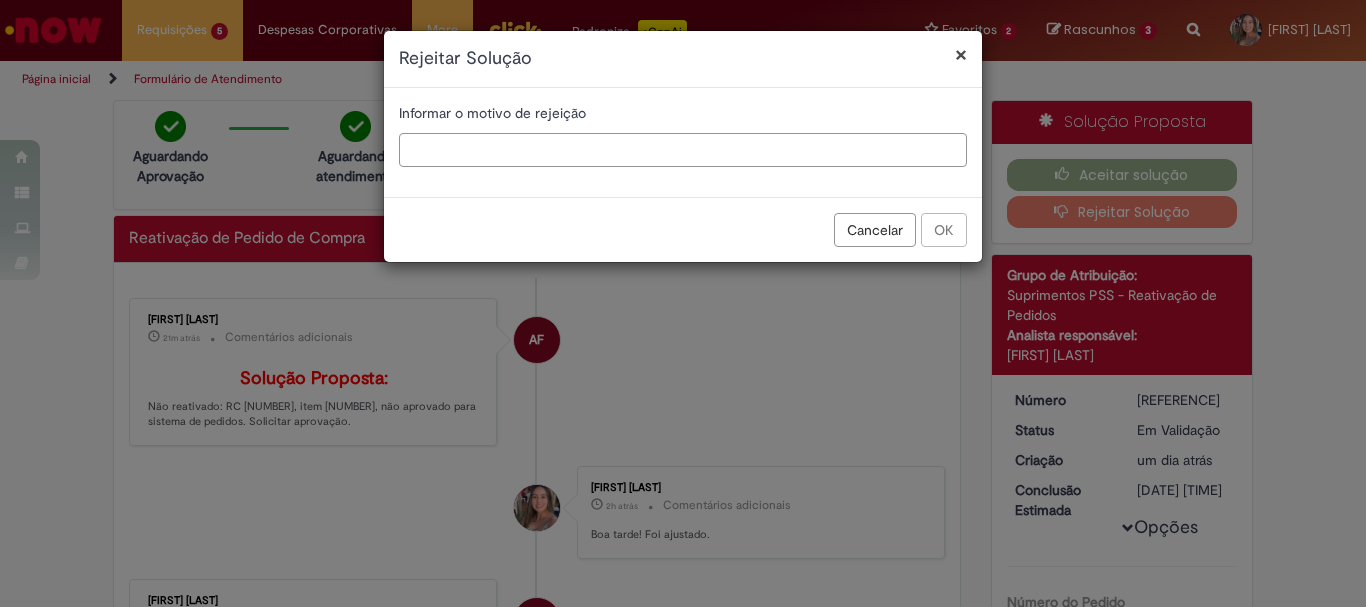 click at bounding box center [683, 150] 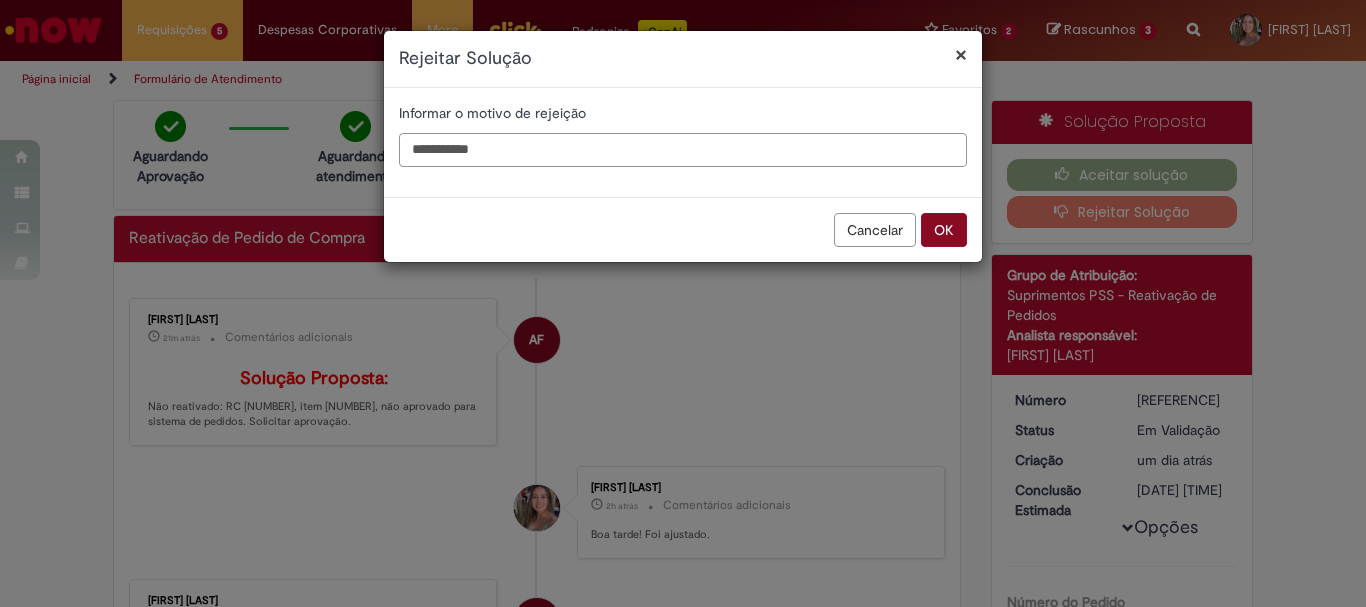 type on "**********" 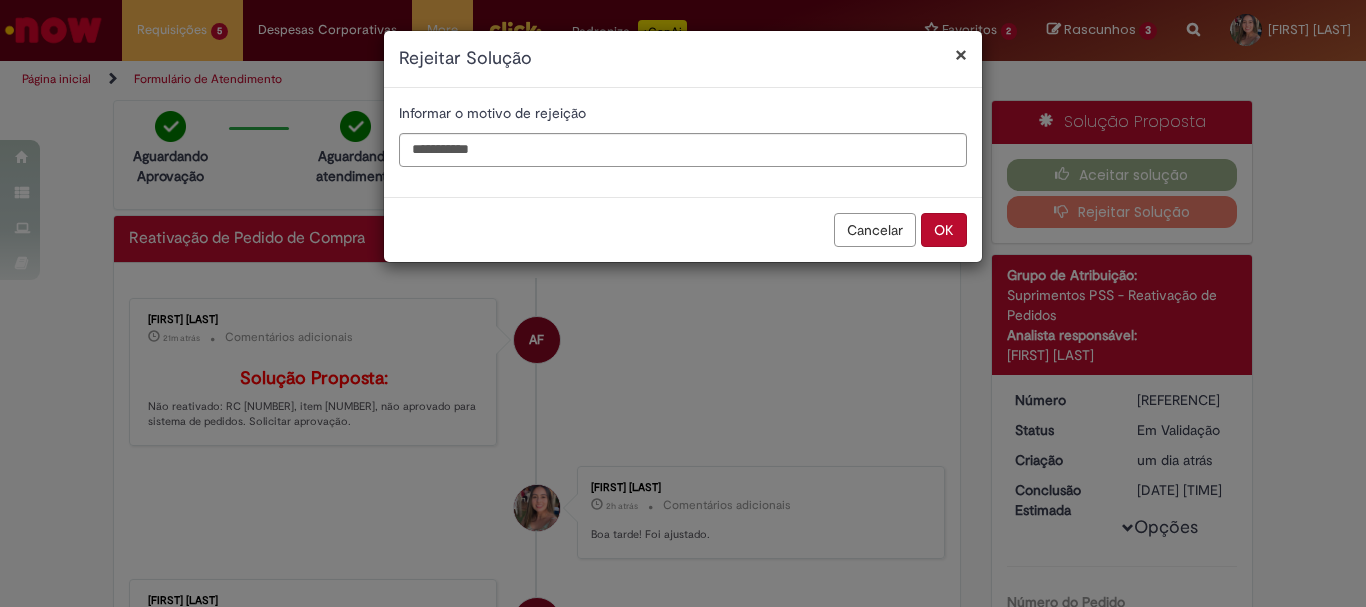 click on "OK" at bounding box center [944, 230] 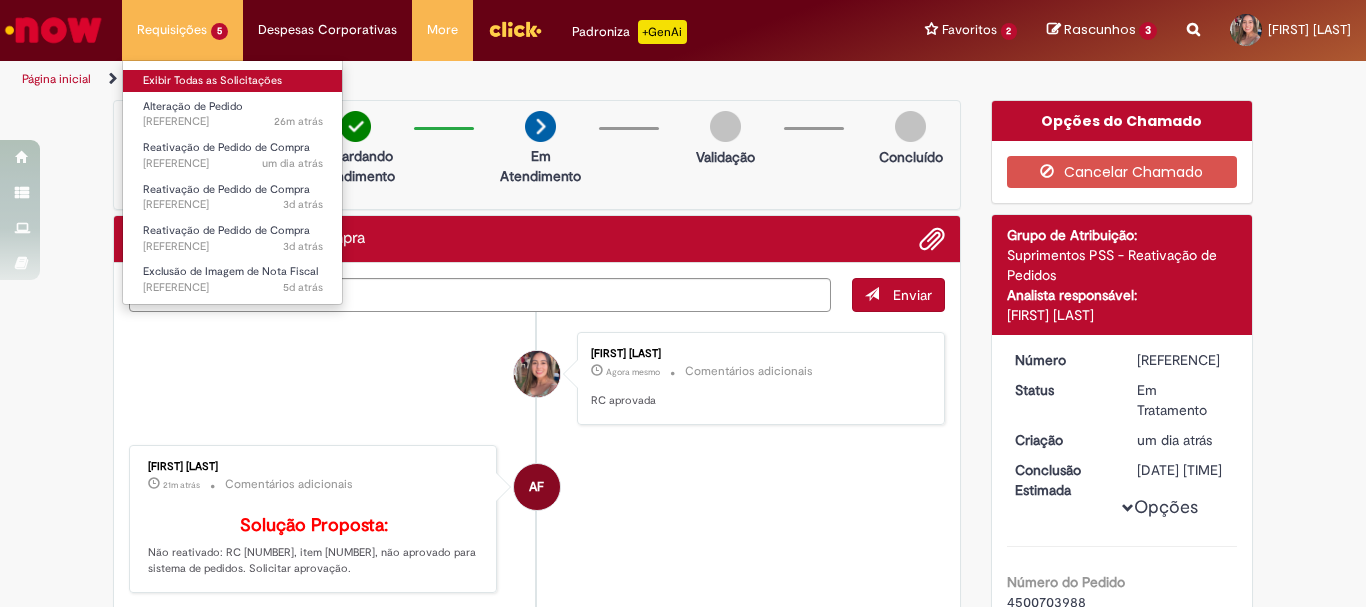 click on "Exibir Todas as Solicitações" at bounding box center (233, 81) 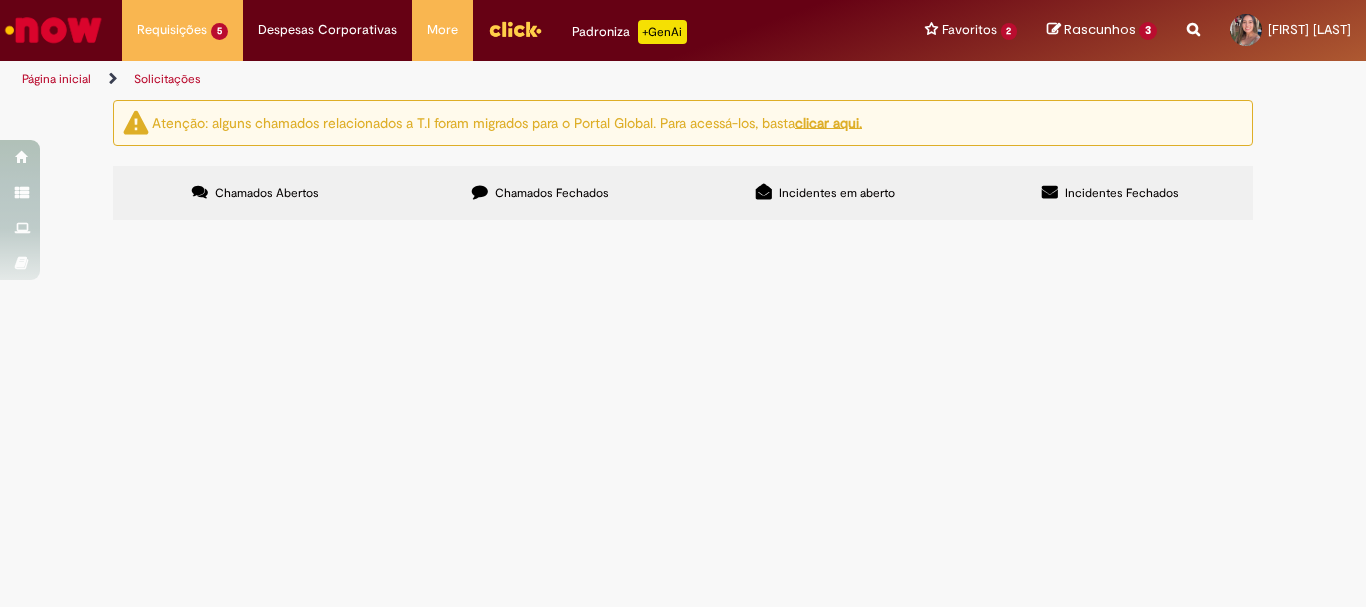 click on "Em Validação" at bounding box center [0, 0] 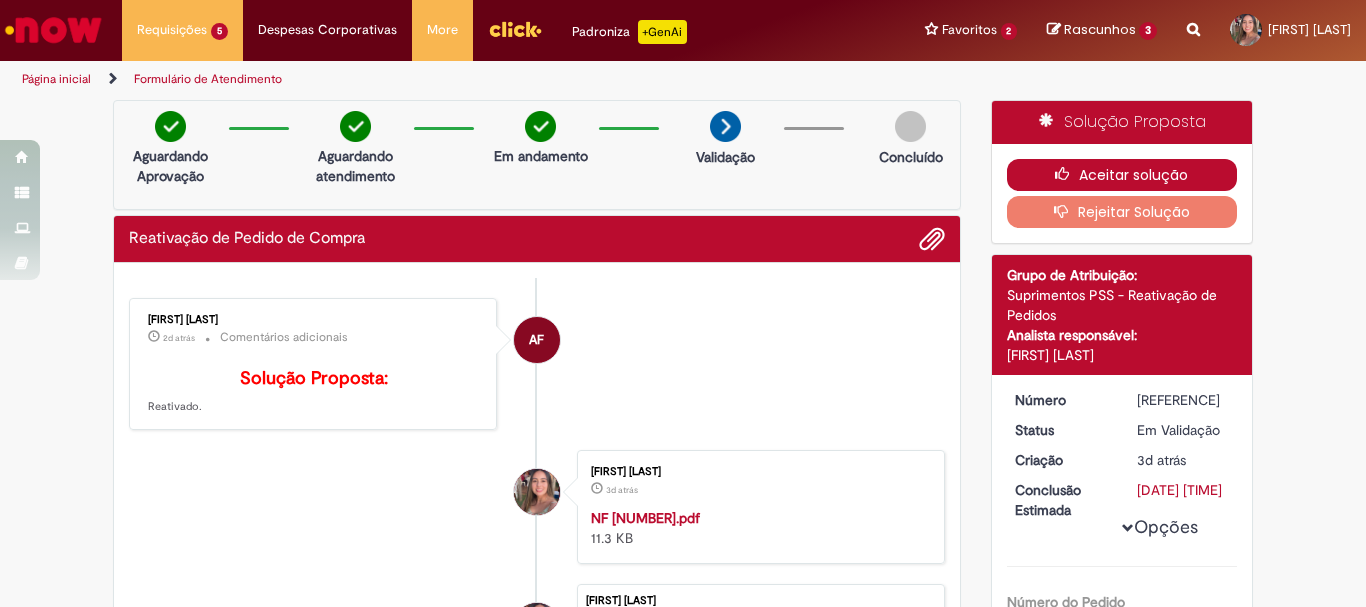 click on "Aceitar solução" at bounding box center (1122, 175) 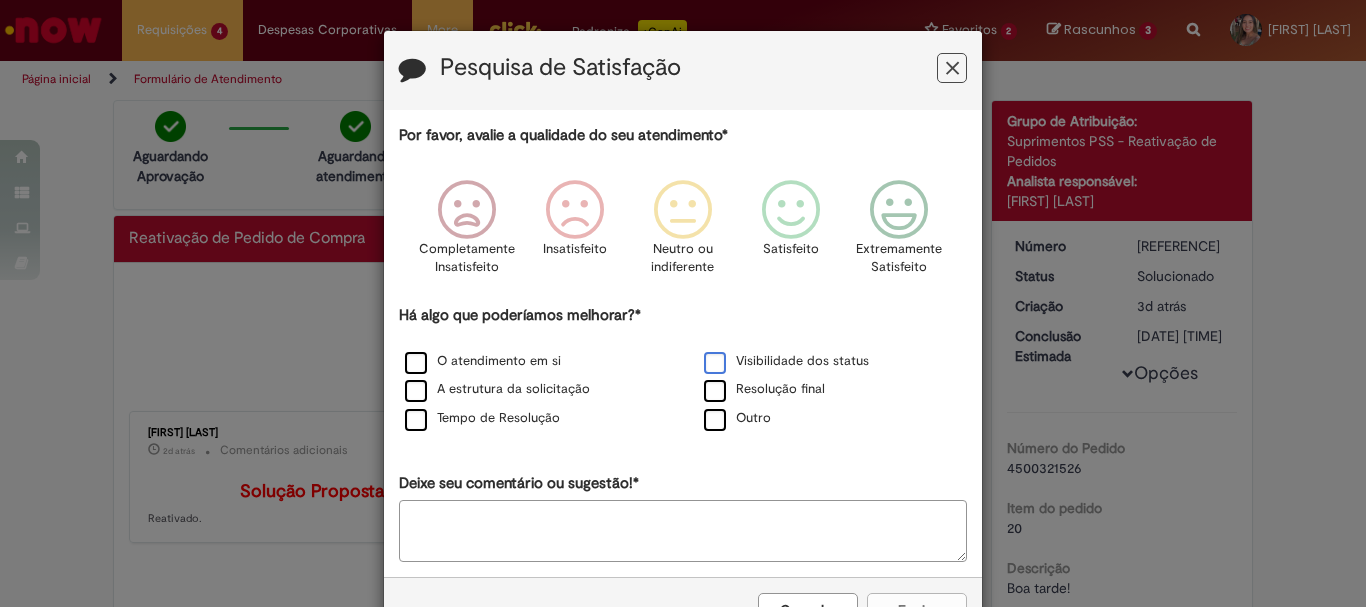 click on "Visibilidade dos status" at bounding box center [786, 361] 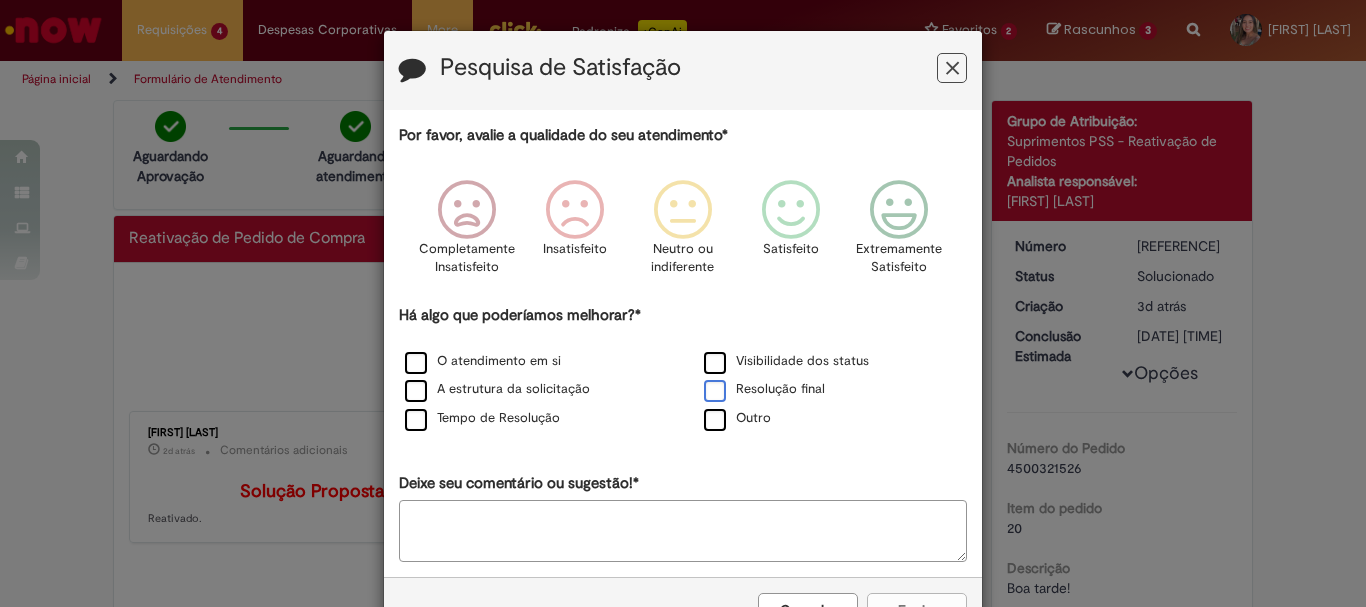 click on "Resolução final" at bounding box center (764, 389) 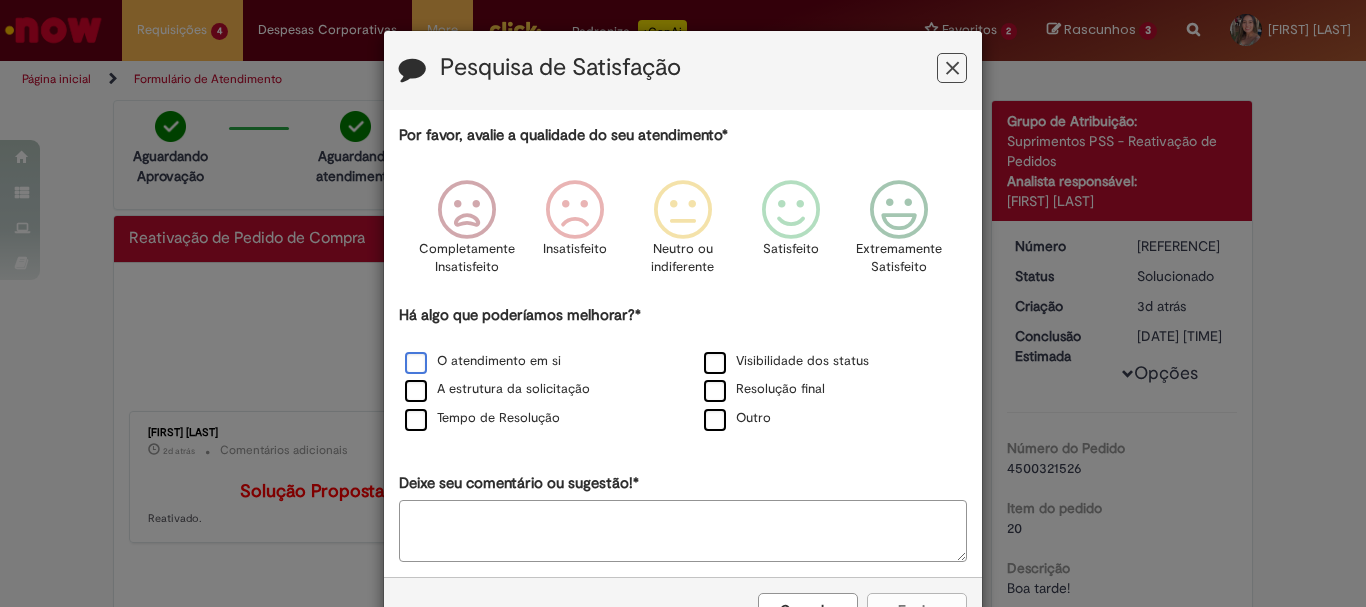 click on "O atendimento em si" at bounding box center [483, 361] 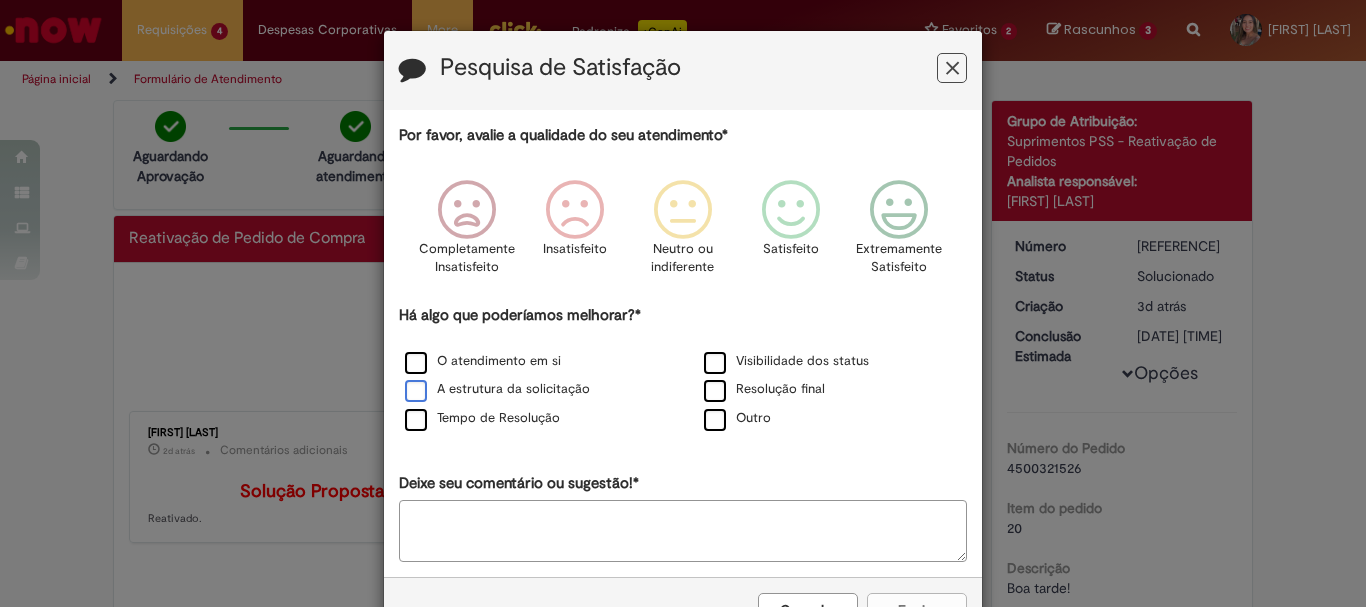 click on "A estrutura da solicitação" at bounding box center [533, 390] 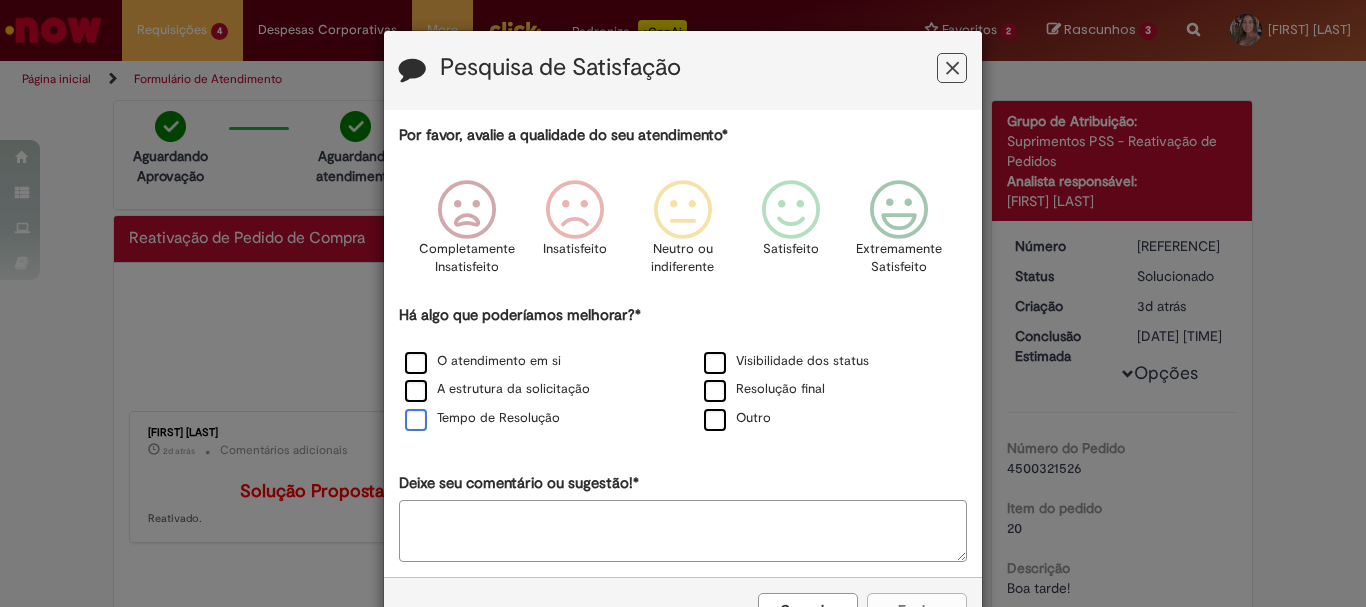 click on "Tempo de Resolução" at bounding box center (482, 418) 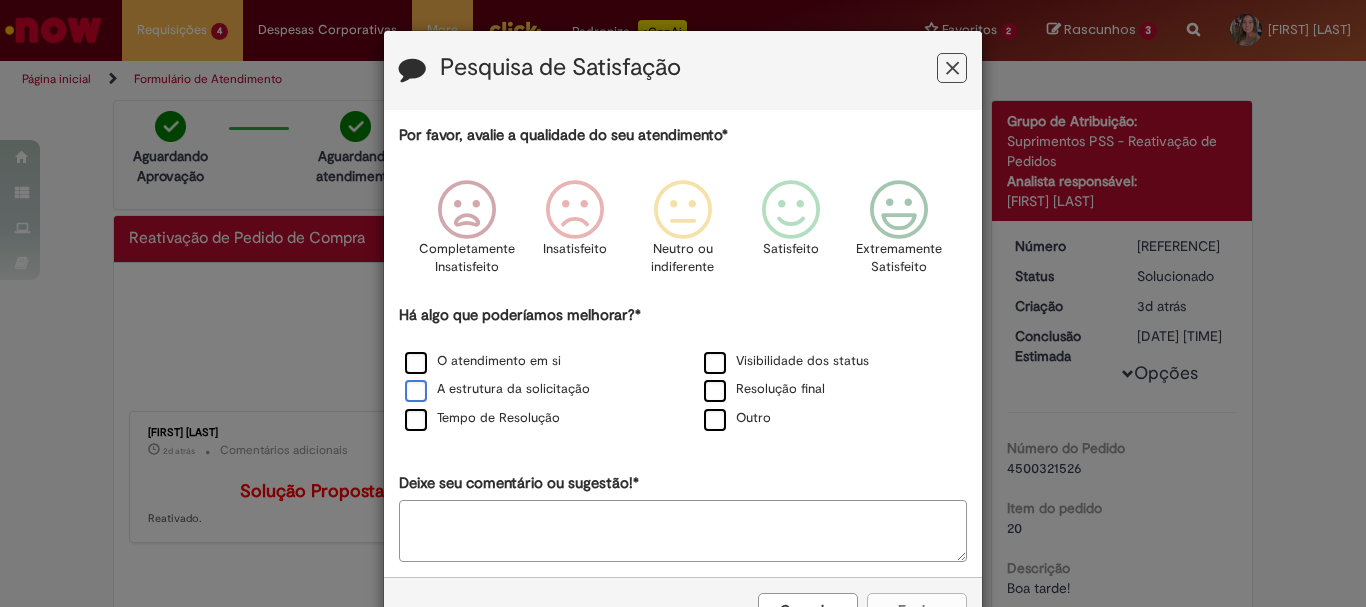 click on "A estrutura da solicitação" at bounding box center [497, 389] 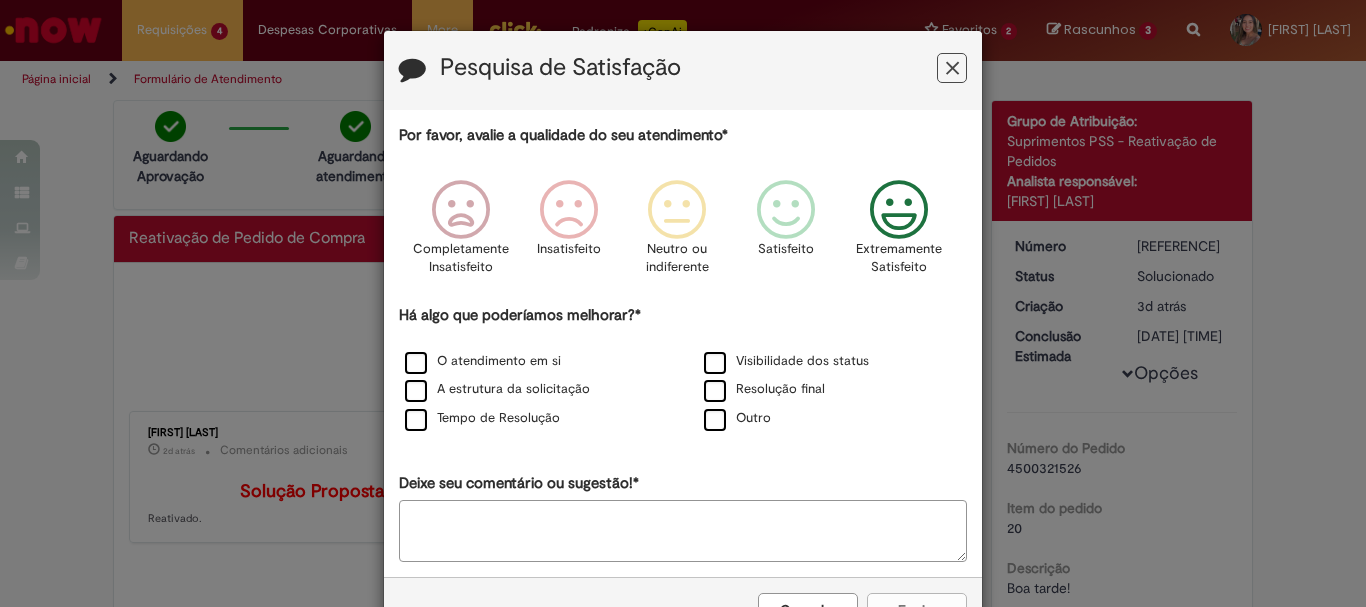 click at bounding box center (899, 210) 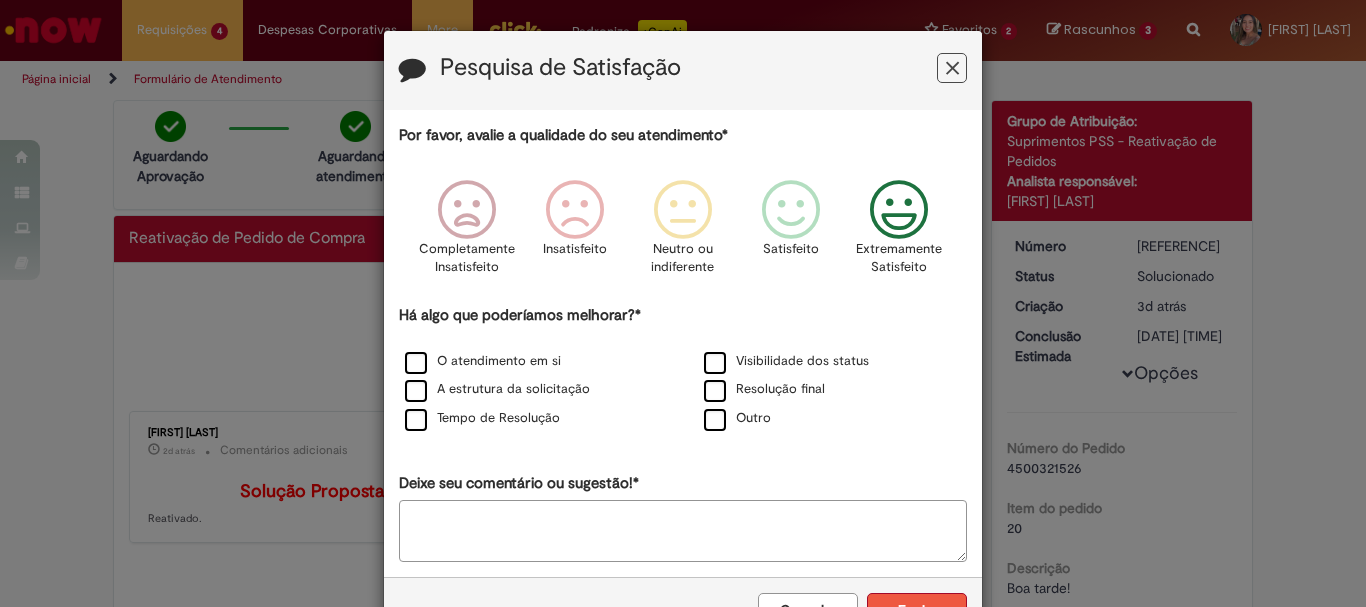 click on "Enviar" at bounding box center (917, 610) 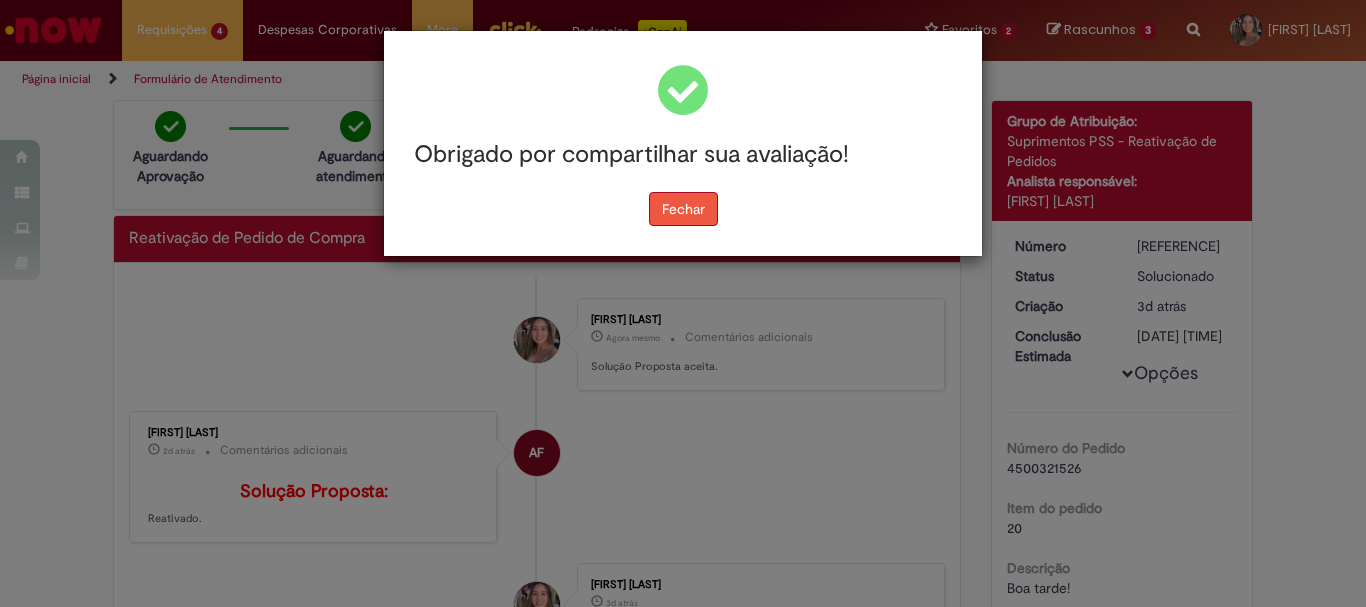 click on "Fechar" at bounding box center (683, 209) 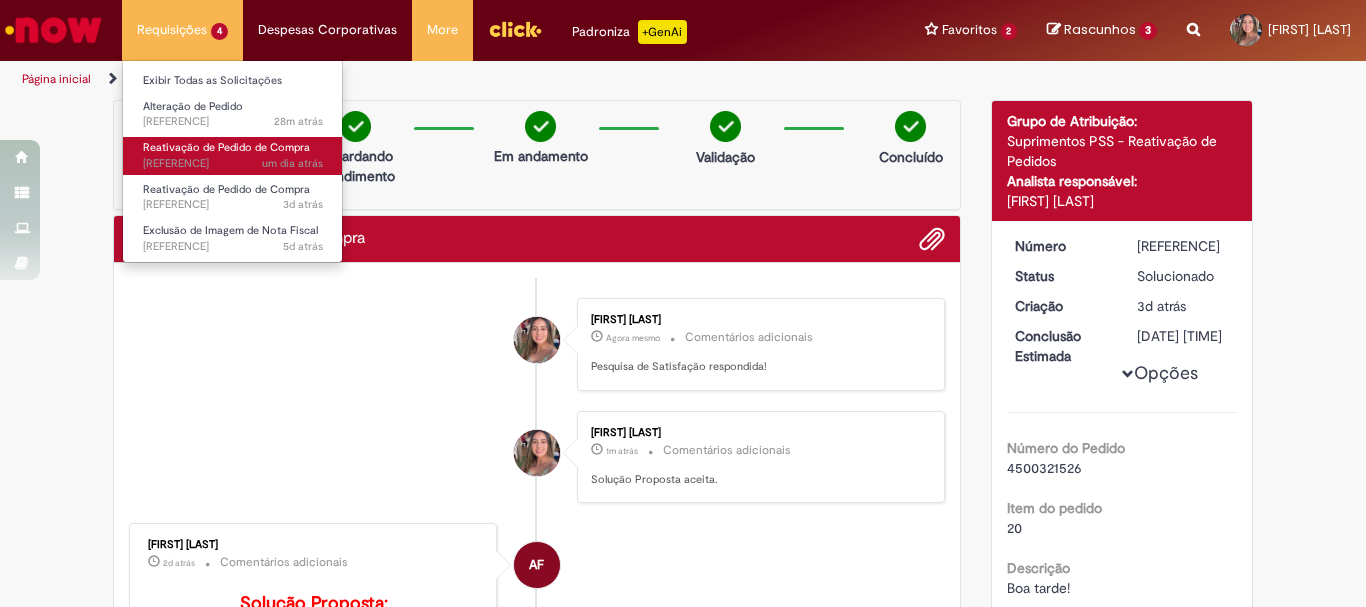 click on "Reativação de Pedido de Compra" at bounding box center (226, 147) 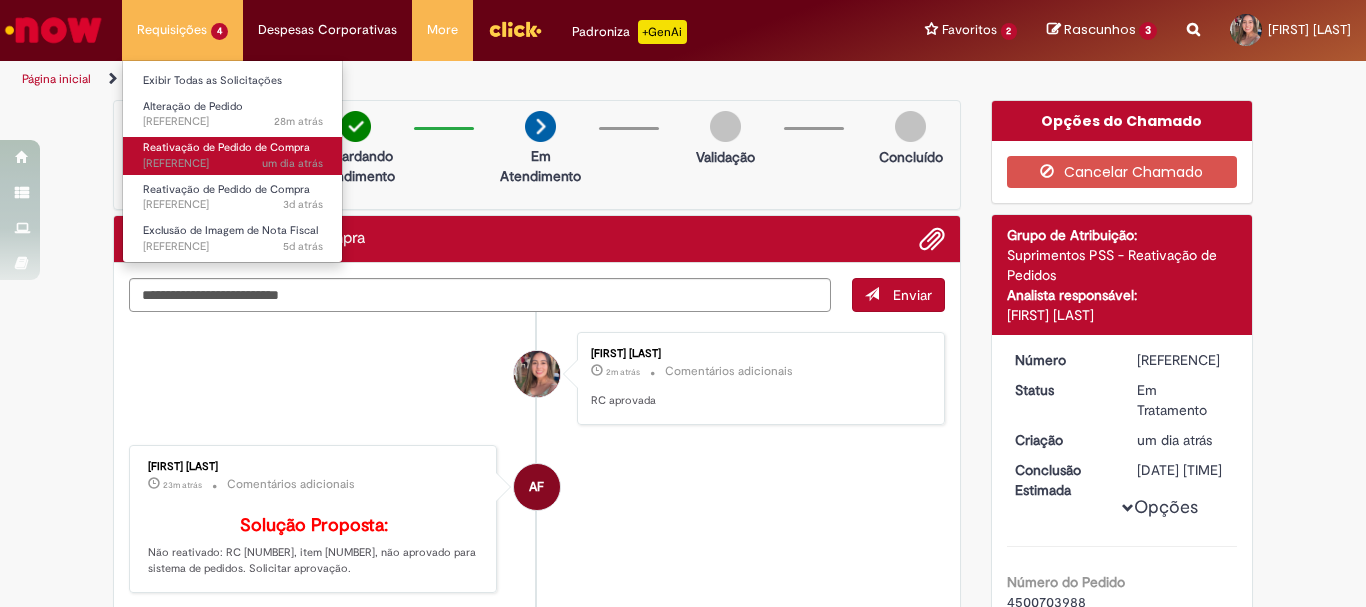 click on "Reativação de Pedido de Compra" at bounding box center [226, 147] 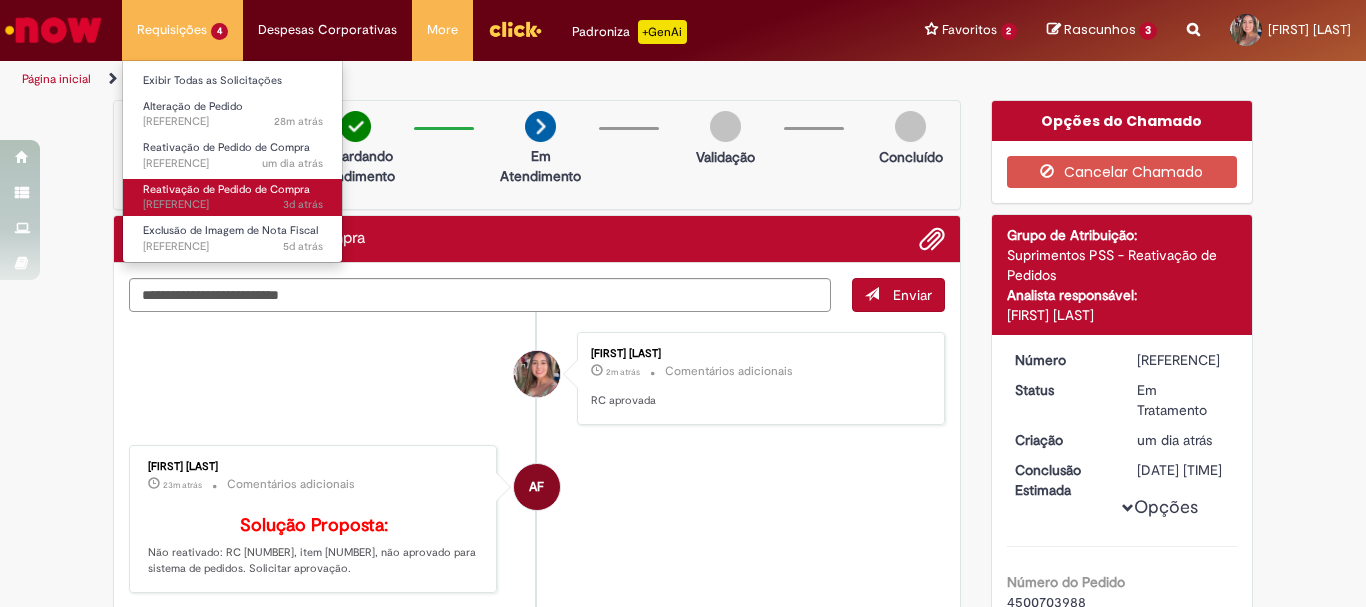 click on "Reativação de Pedido de Compra" at bounding box center (226, 189) 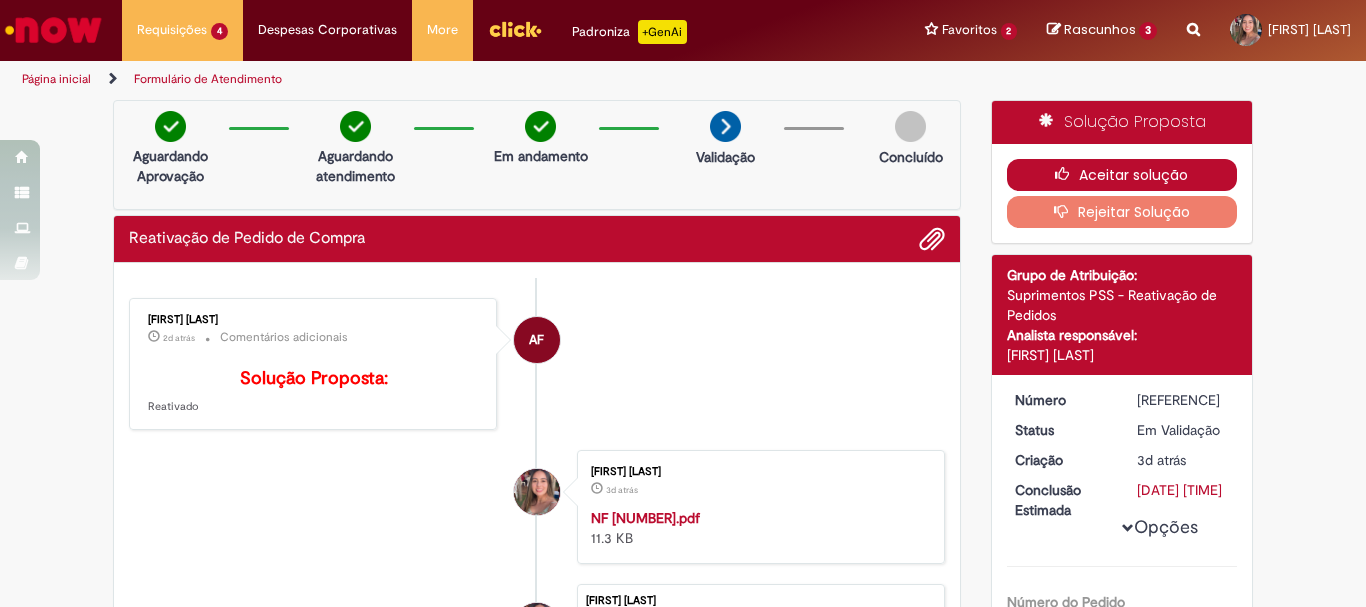 click on "Aceitar solução" at bounding box center [1122, 175] 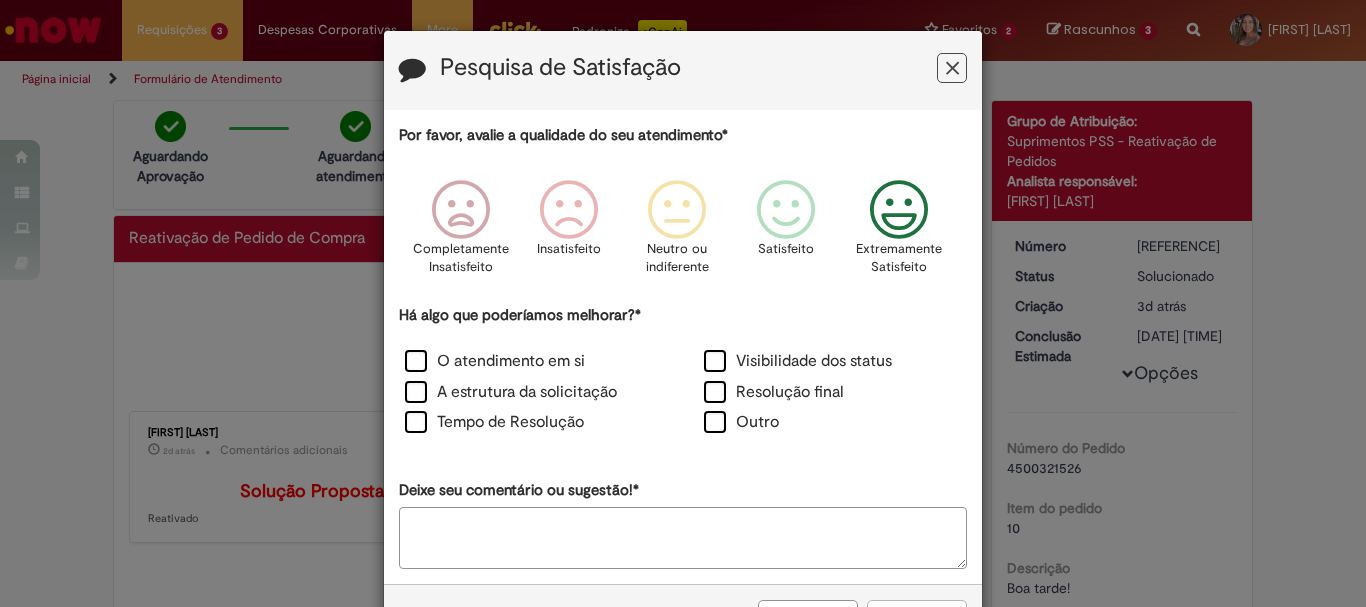 click at bounding box center (899, 210) 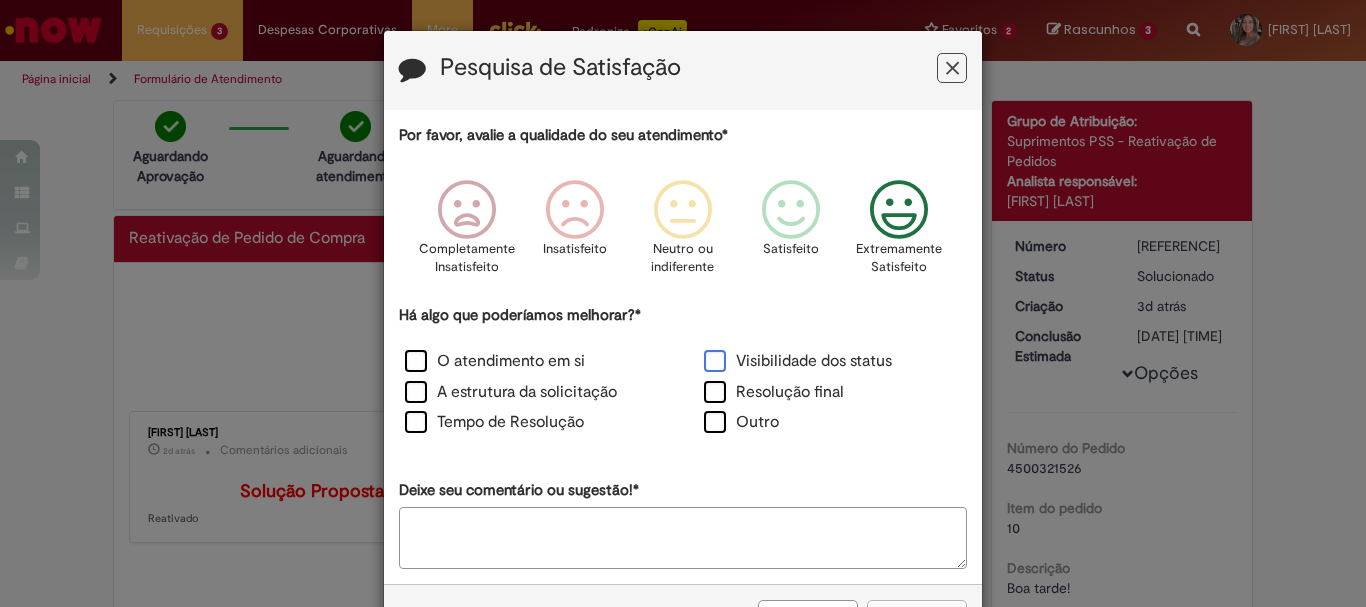 click on "Visibilidade dos status" at bounding box center (798, 361) 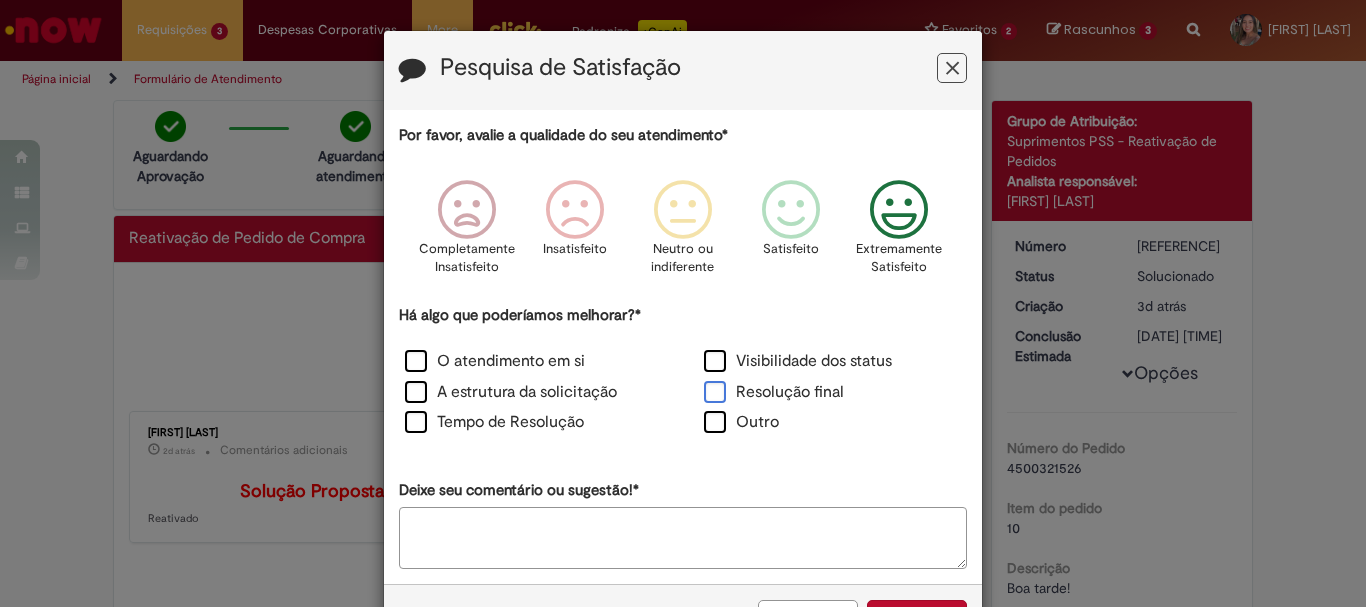 click on "Resolução final" at bounding box center [774, 392] 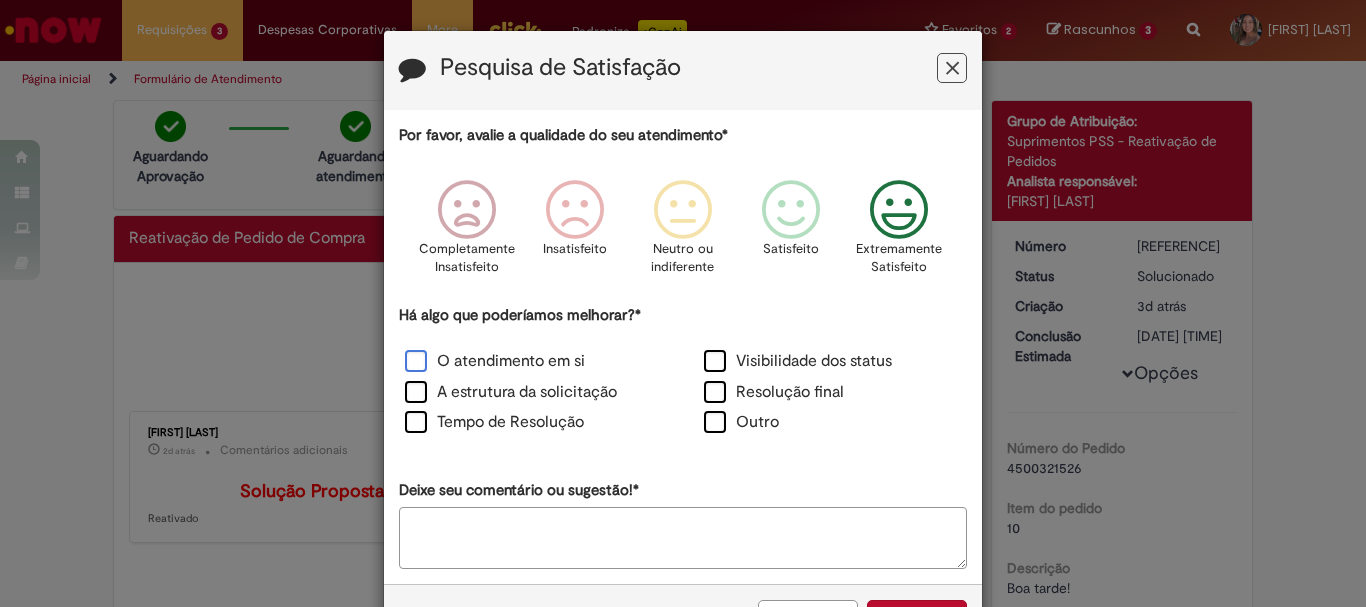 click on "O atendimento em si" at bounding box center [495, 361] 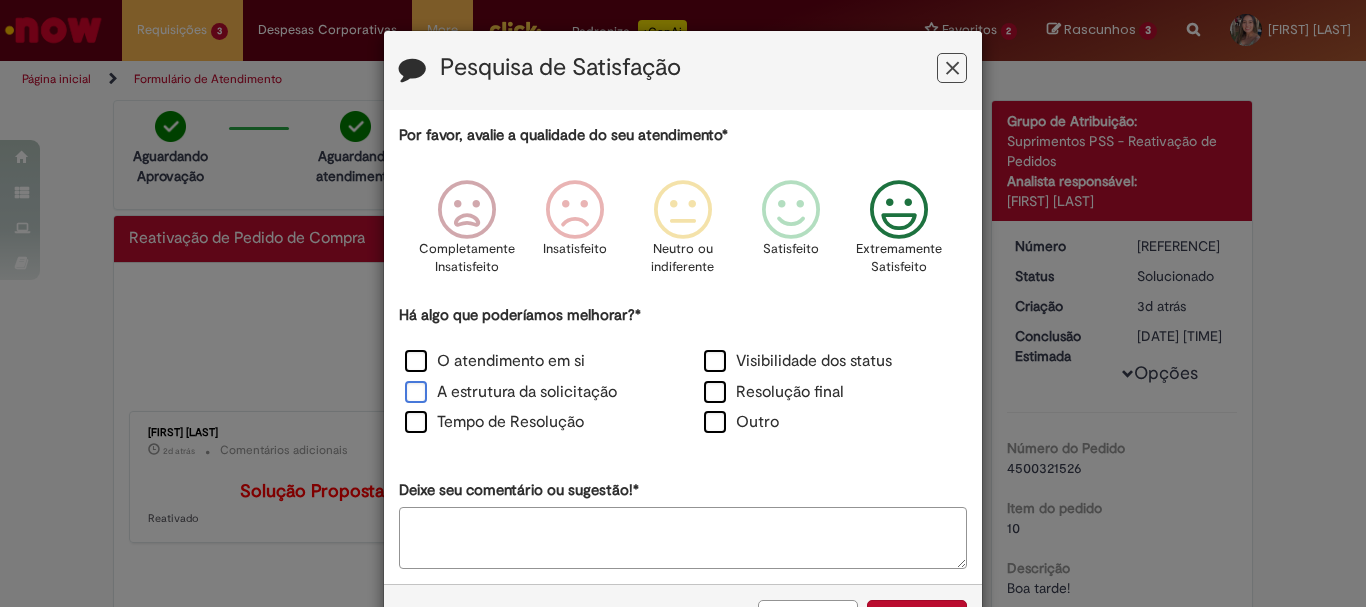 click on "A estrutura da solicitação" at bounding box center [511, 392] 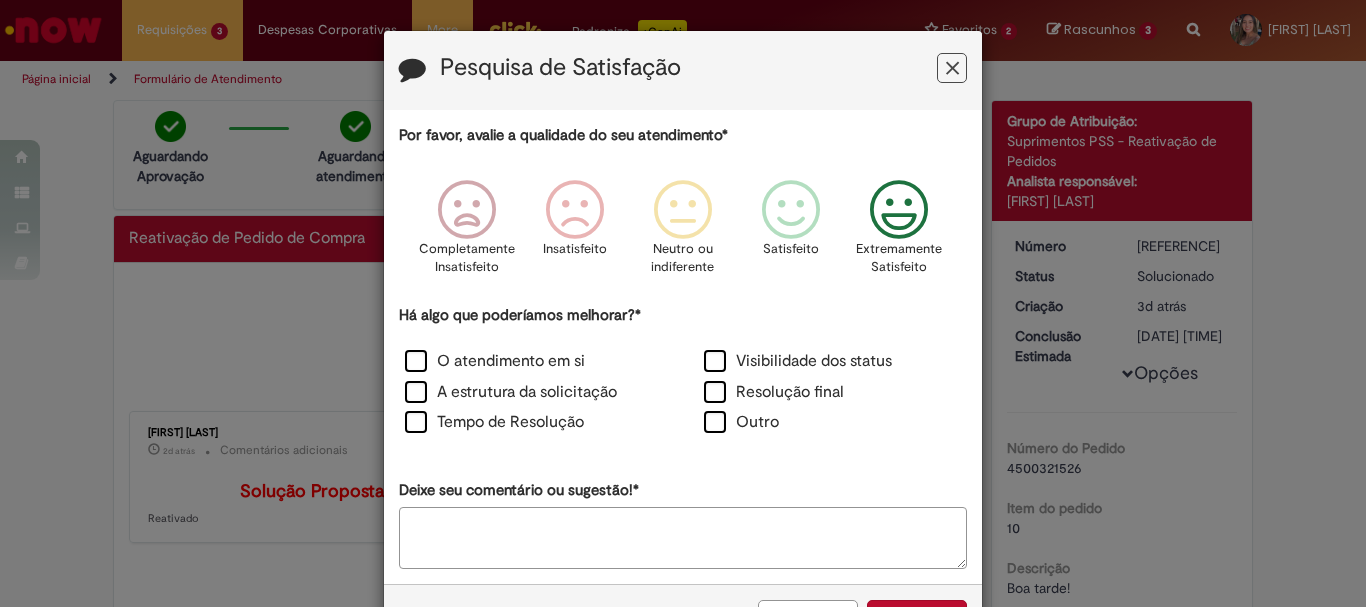 click on "A estrutura da solicitação" at bounding box center (533, 394) 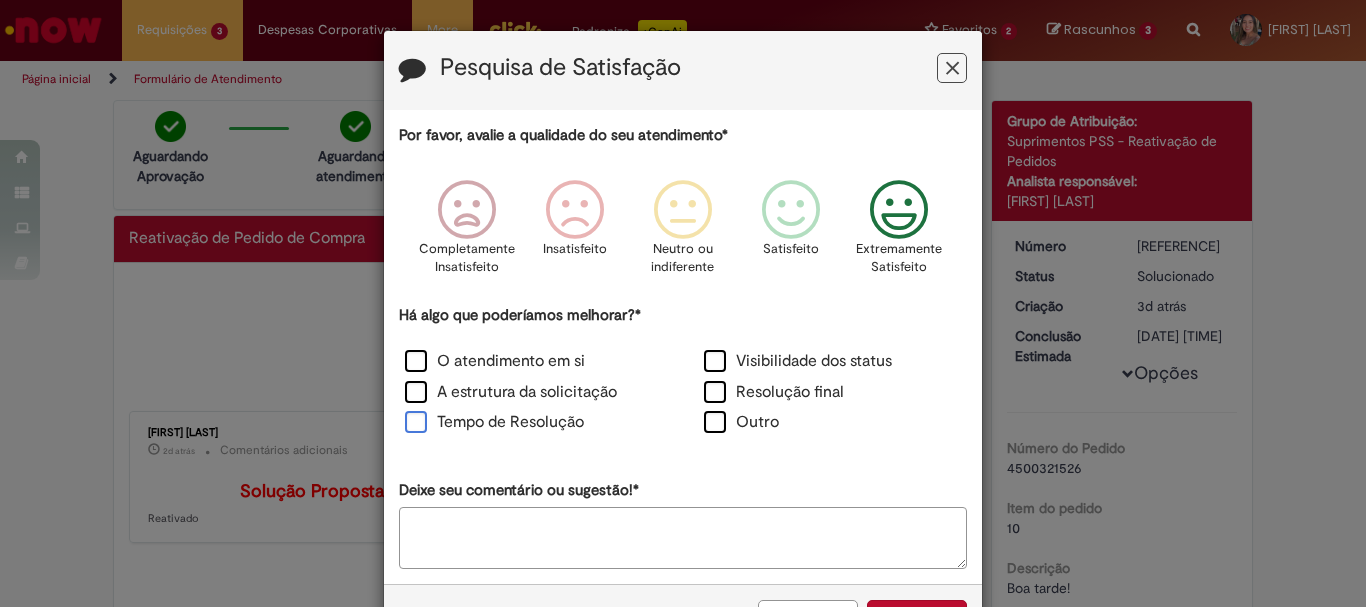click on "Tempo de Resolução" at bounding box center [494, 422] 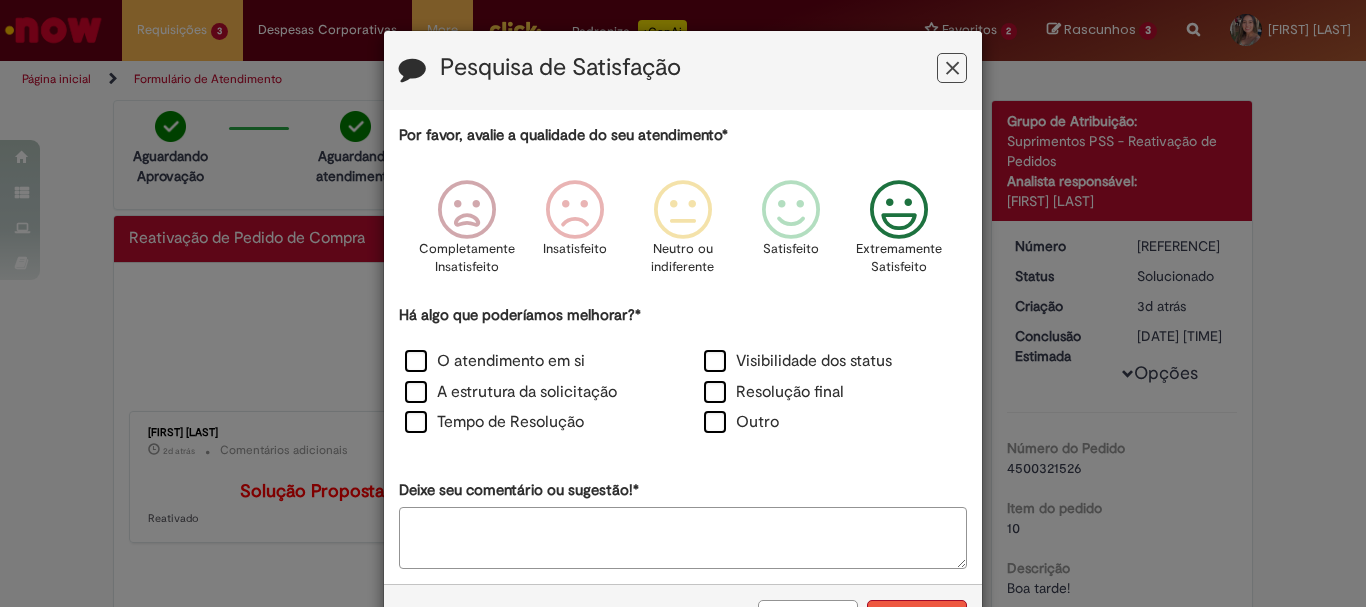 click on "Enviar" at bounding box center (917, 617) 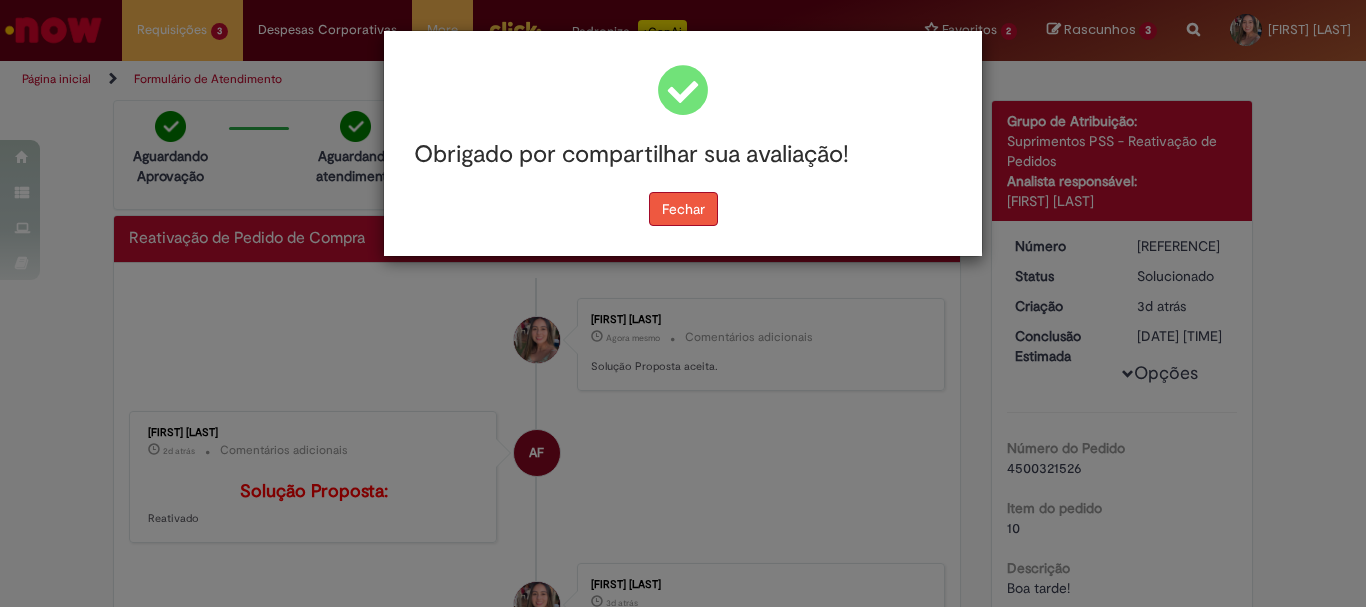click on "Fechar" at bounding box center [683, 209] 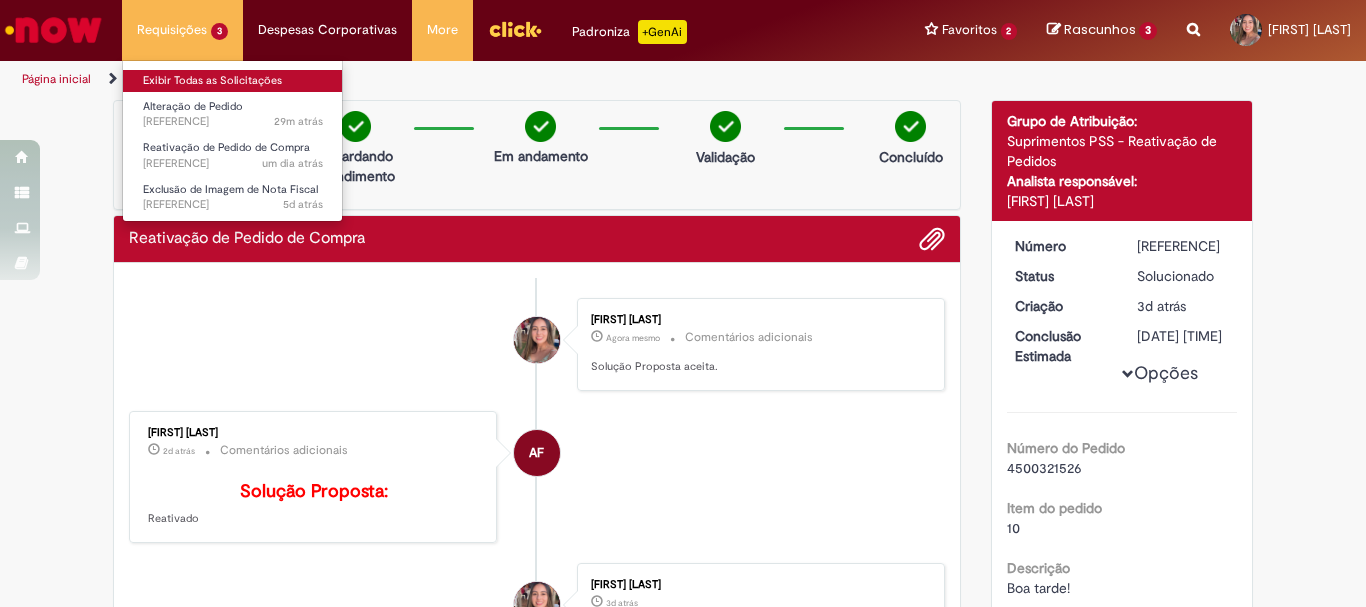 click on "Exibir Todas as Solicitações" at bounding box center (233, 81) 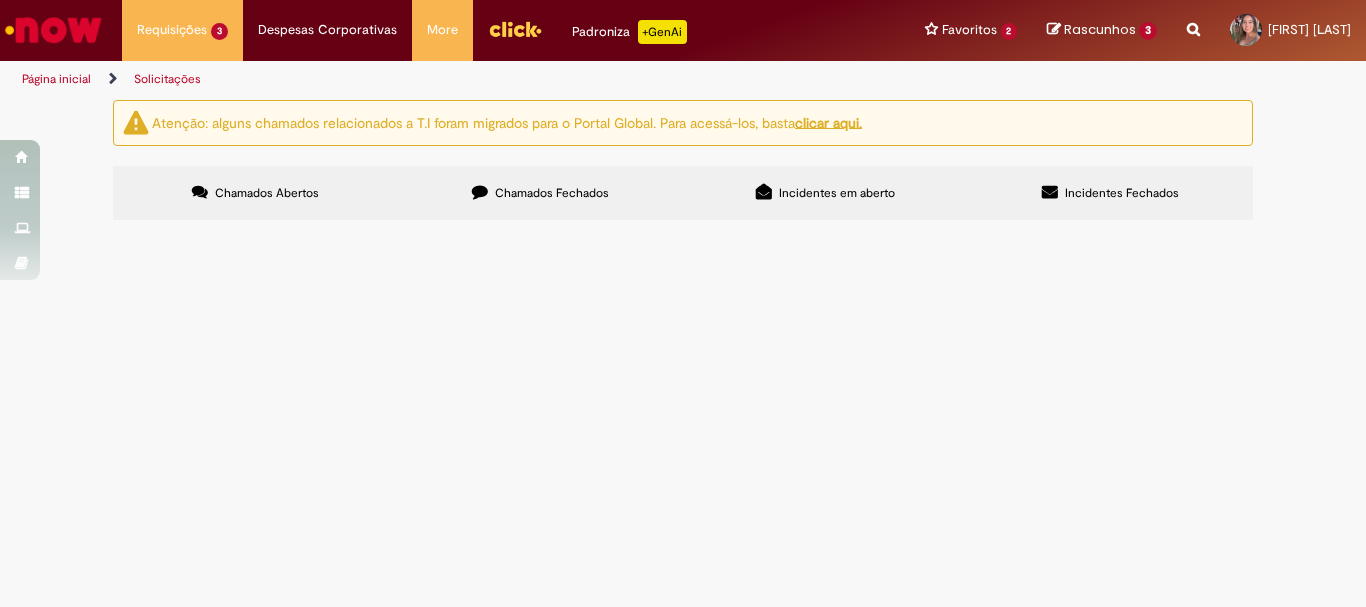 click on "Pendente Usuário" at bounding box center [0, 0] 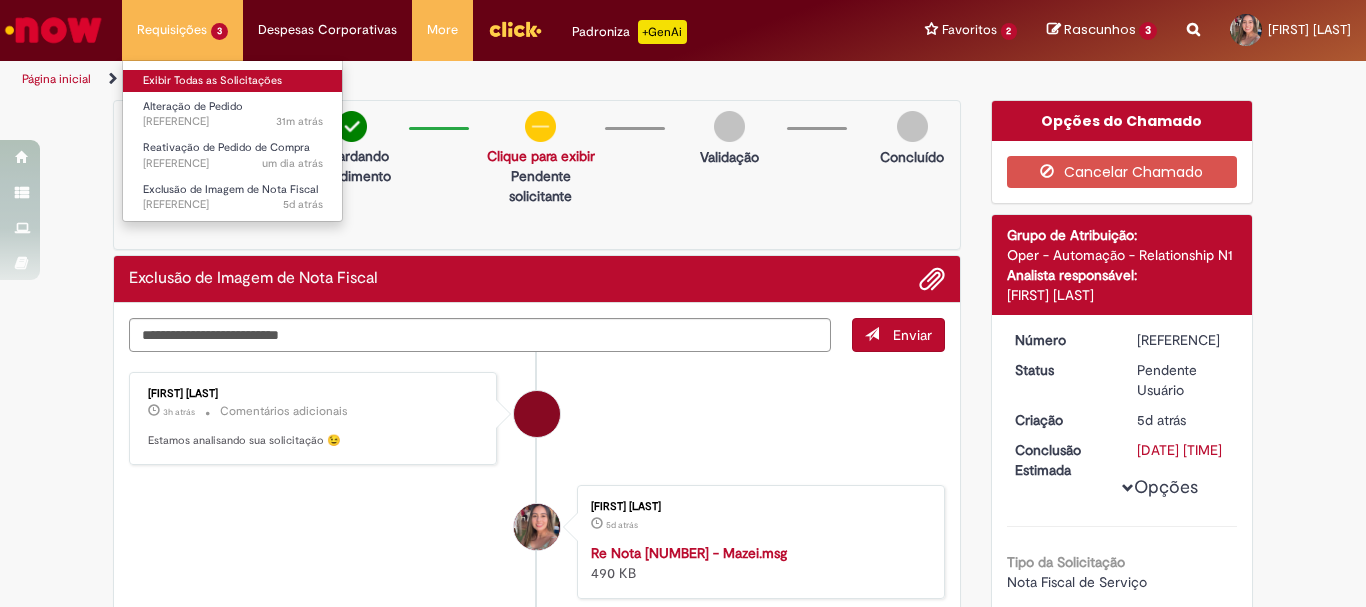 click on "Exibir Todas as Solicitações" at bounding box center (233, 81) 